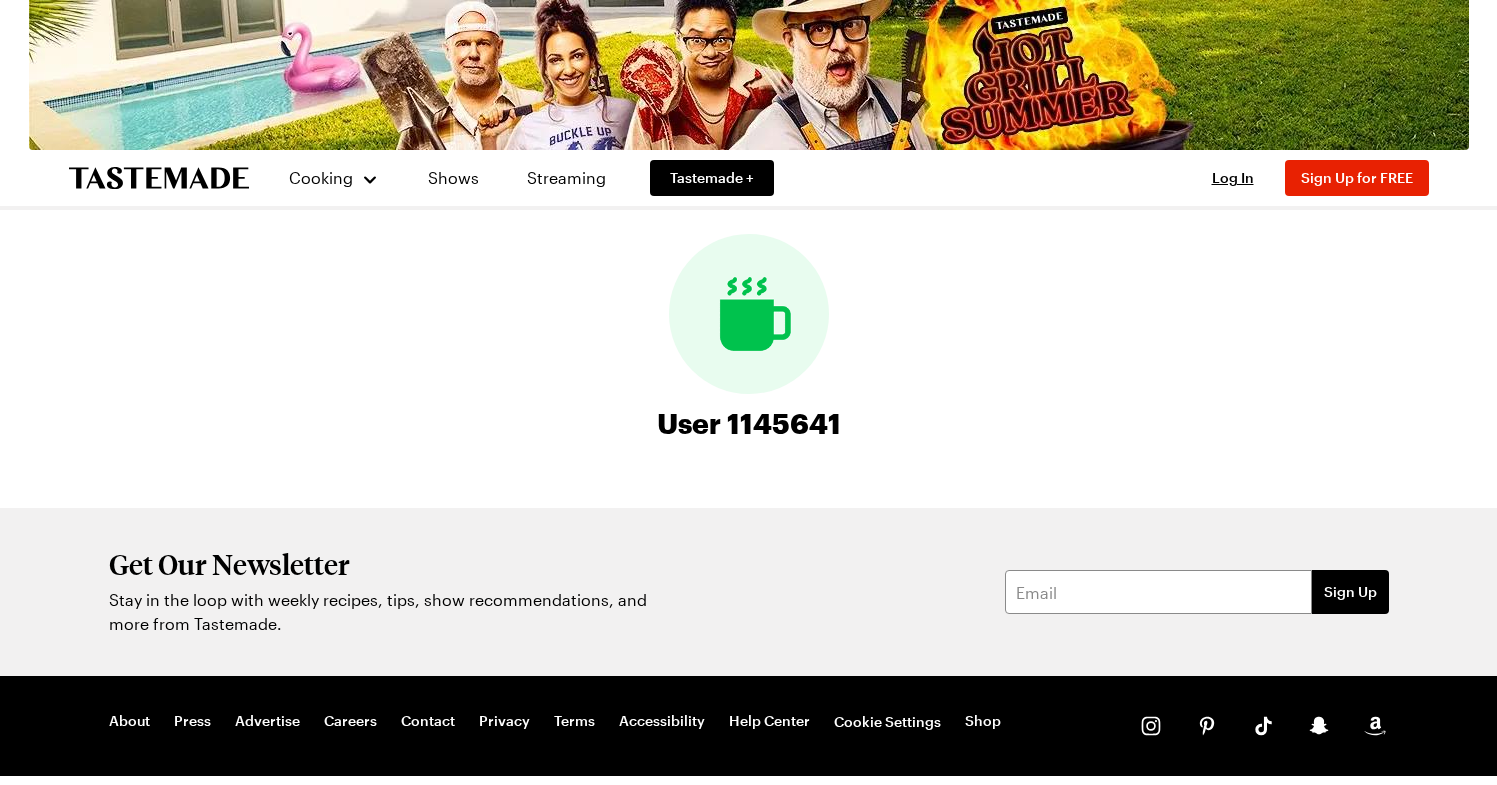 scroll, scrollTop: 0, scrollLeft: 0, axis: both 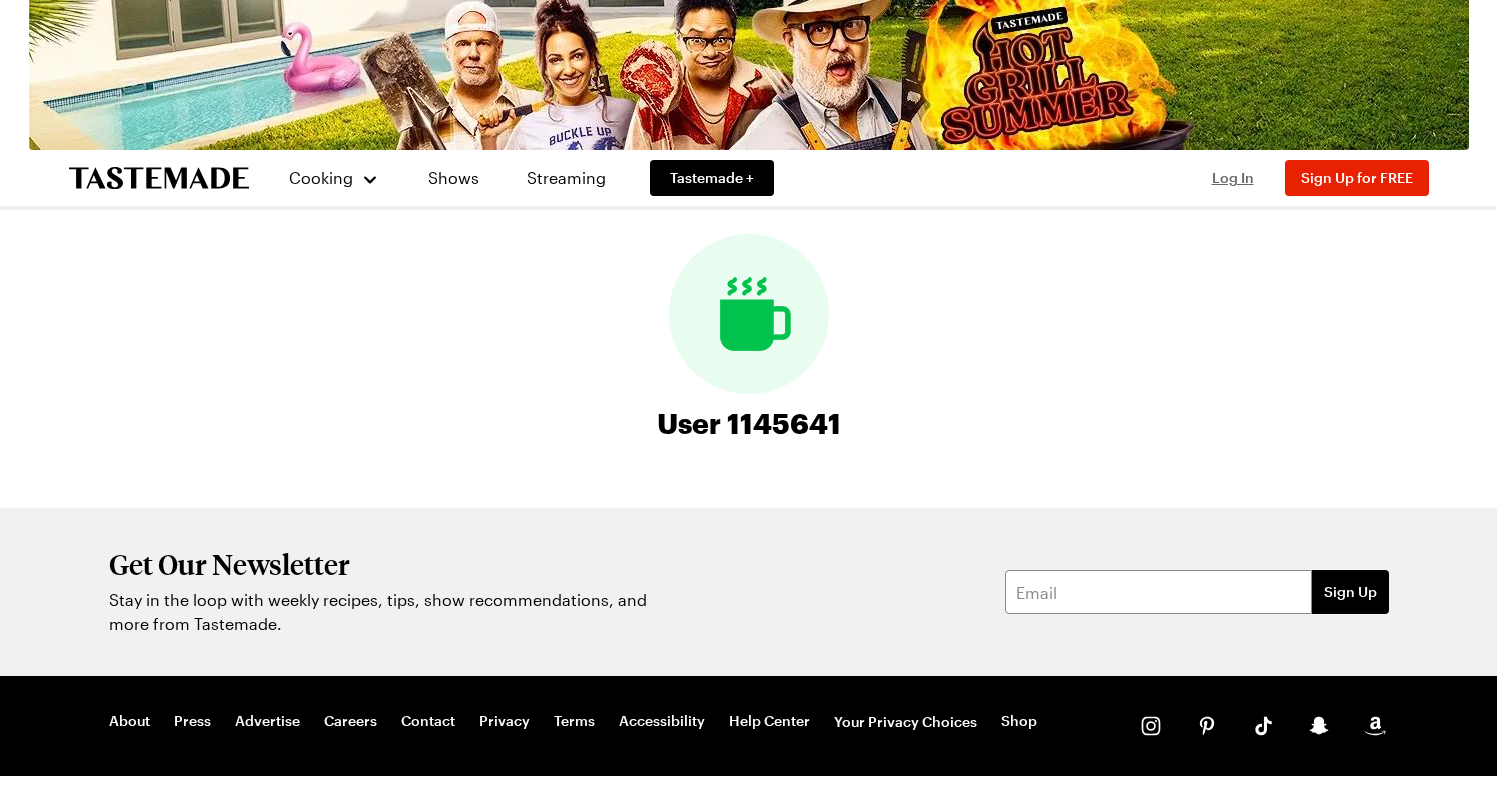 click on "Log In" at bounding box center (1233, 177) 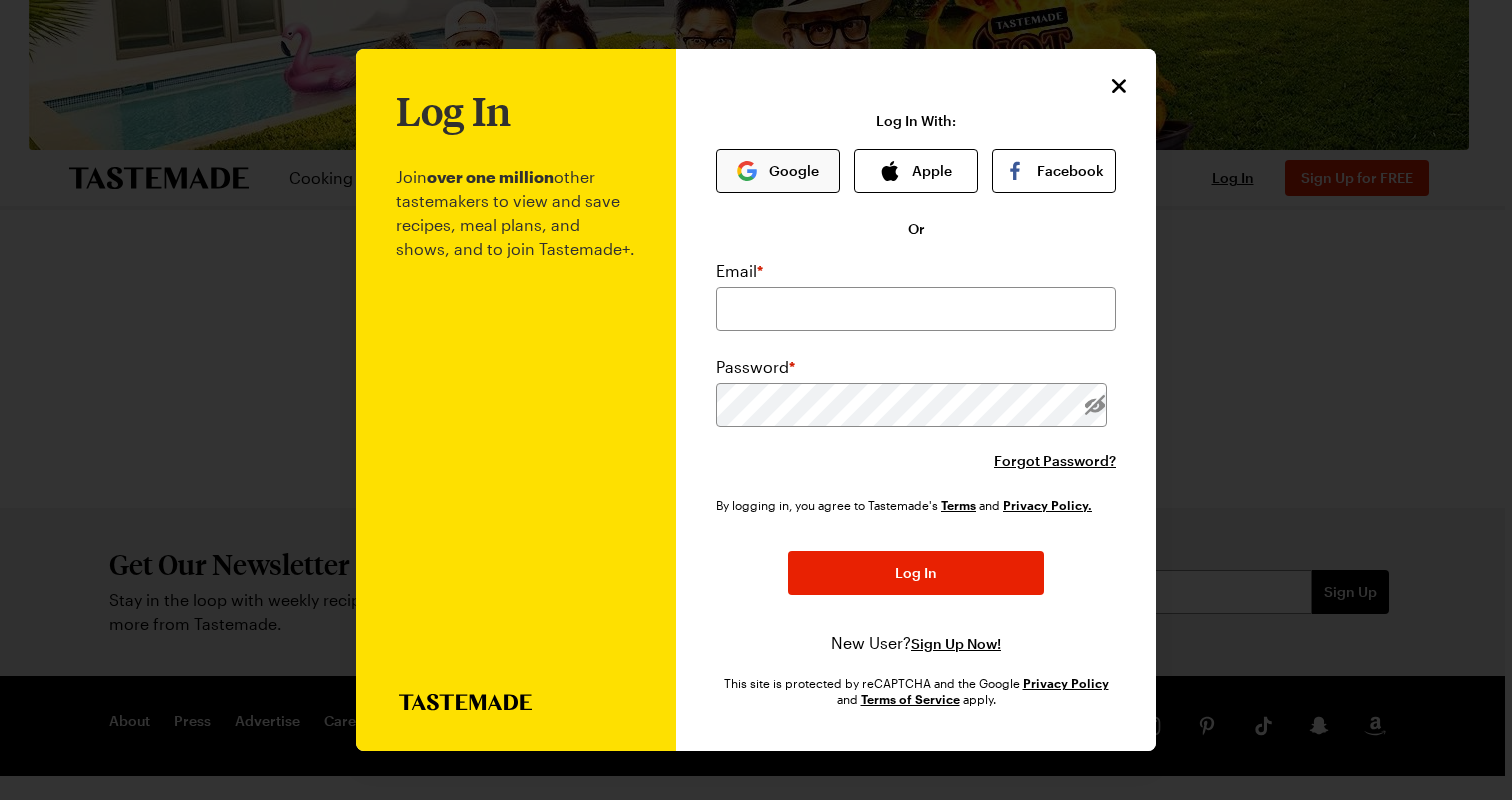 click on "Google" at bounding box center [778, 171] 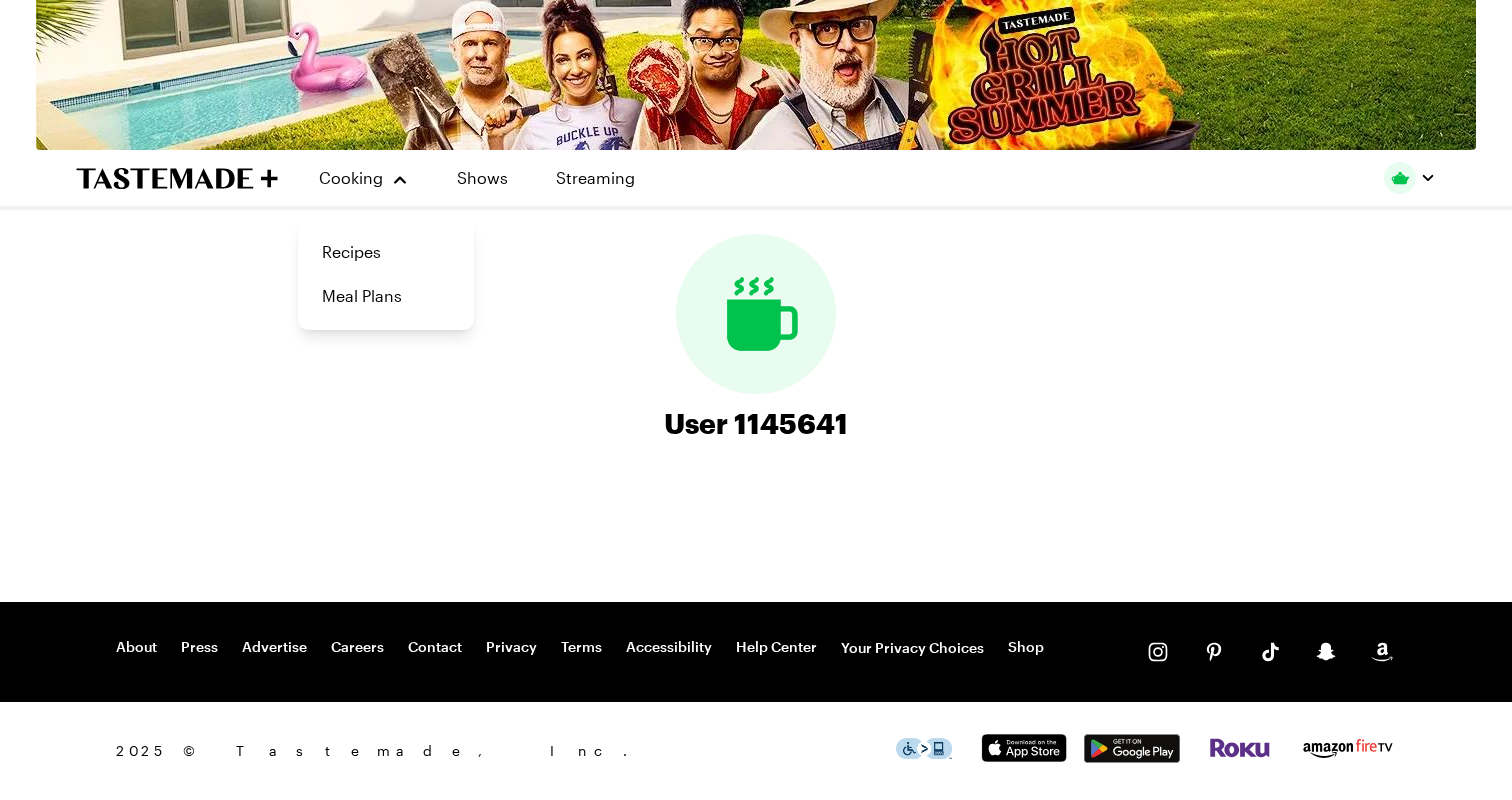 click 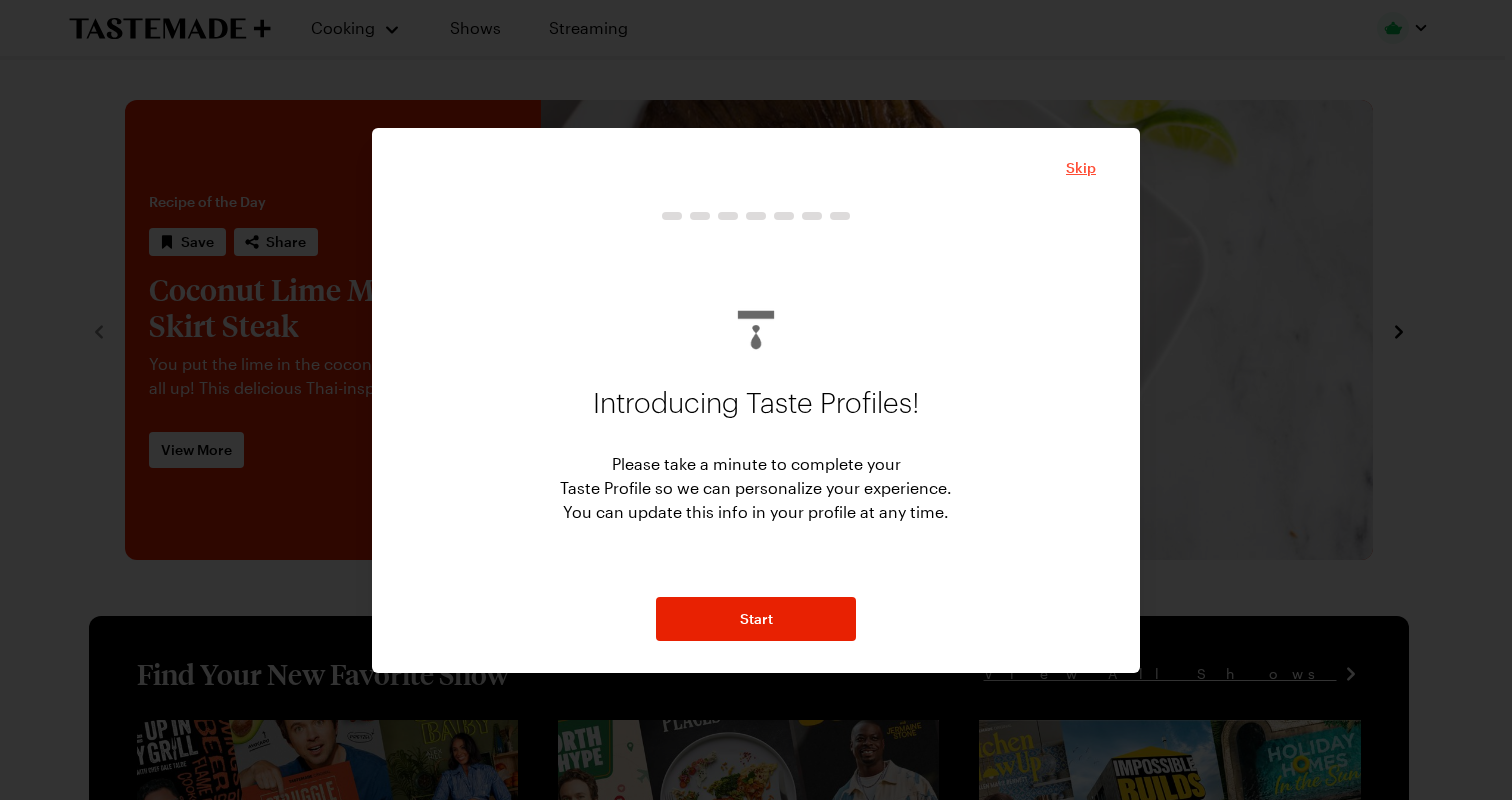 click on "Skip" at bounding box center [1081, 168] 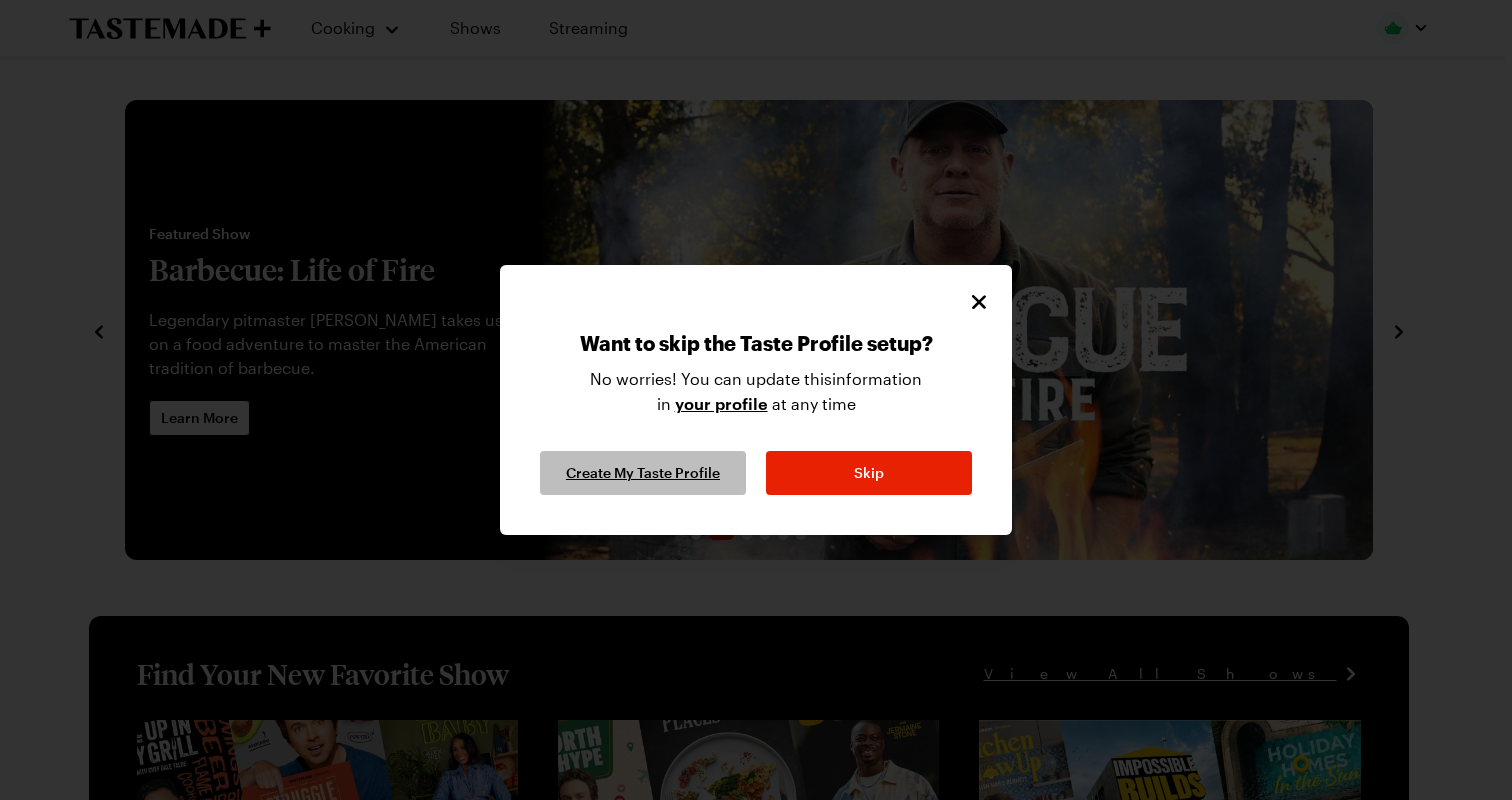 drag, startPoint x: 819, startPoint y: 470, endPoint x: 639, endPoint y: 478, distance: 180.17769 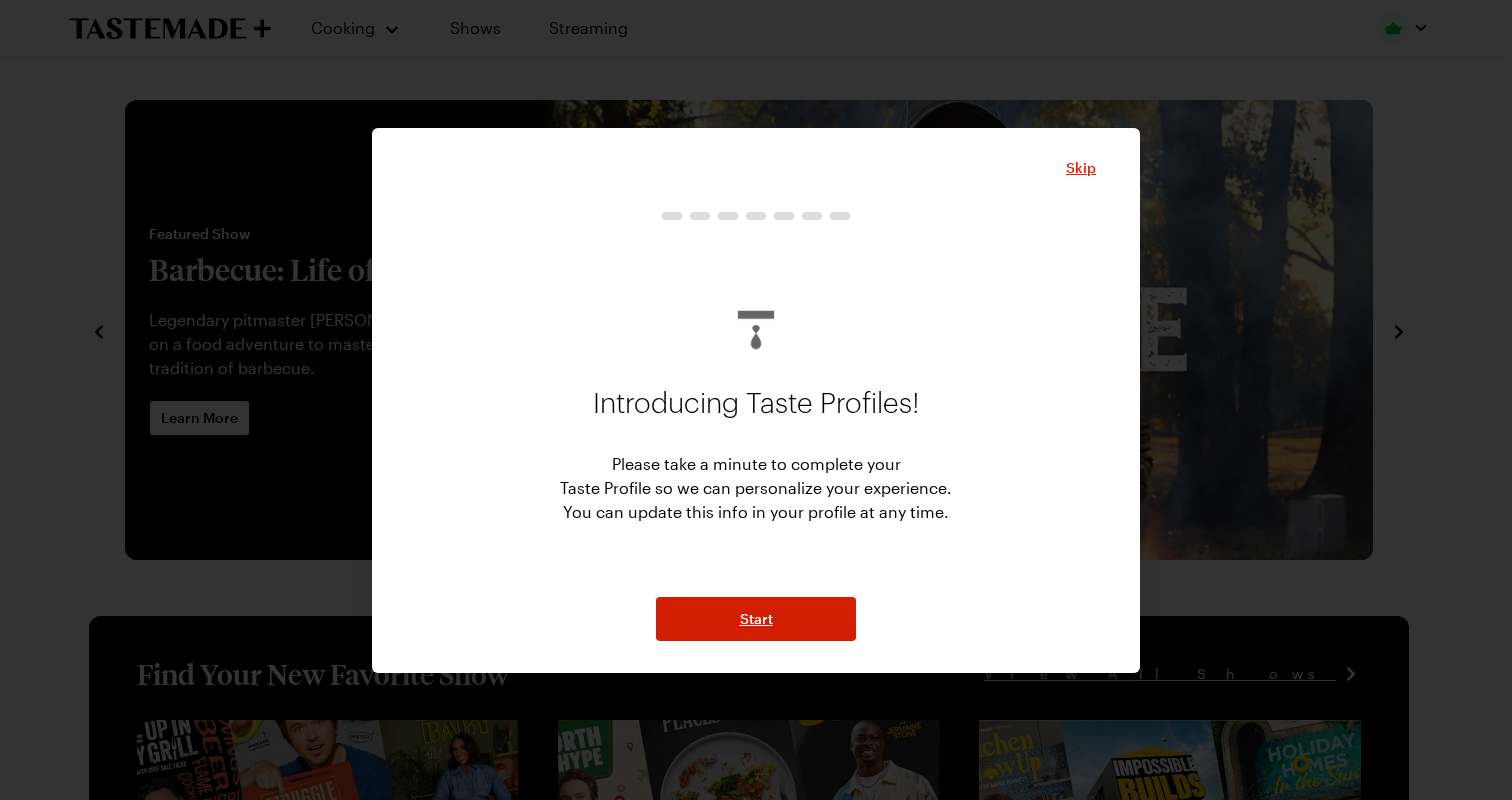 click on "Start" at bounding box center [756, 619] 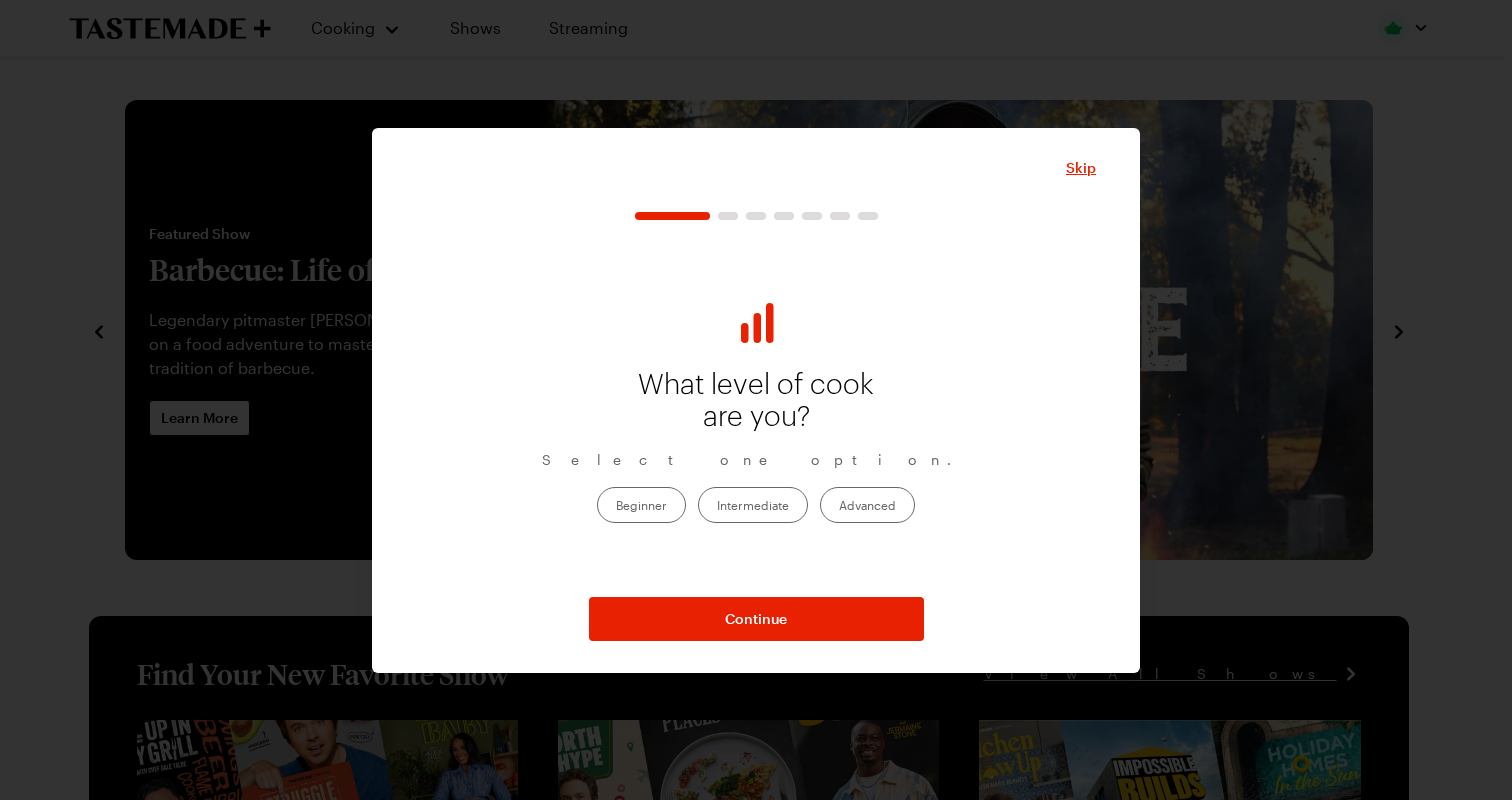 click on "Intermediate" at bounding box center (753, 505) 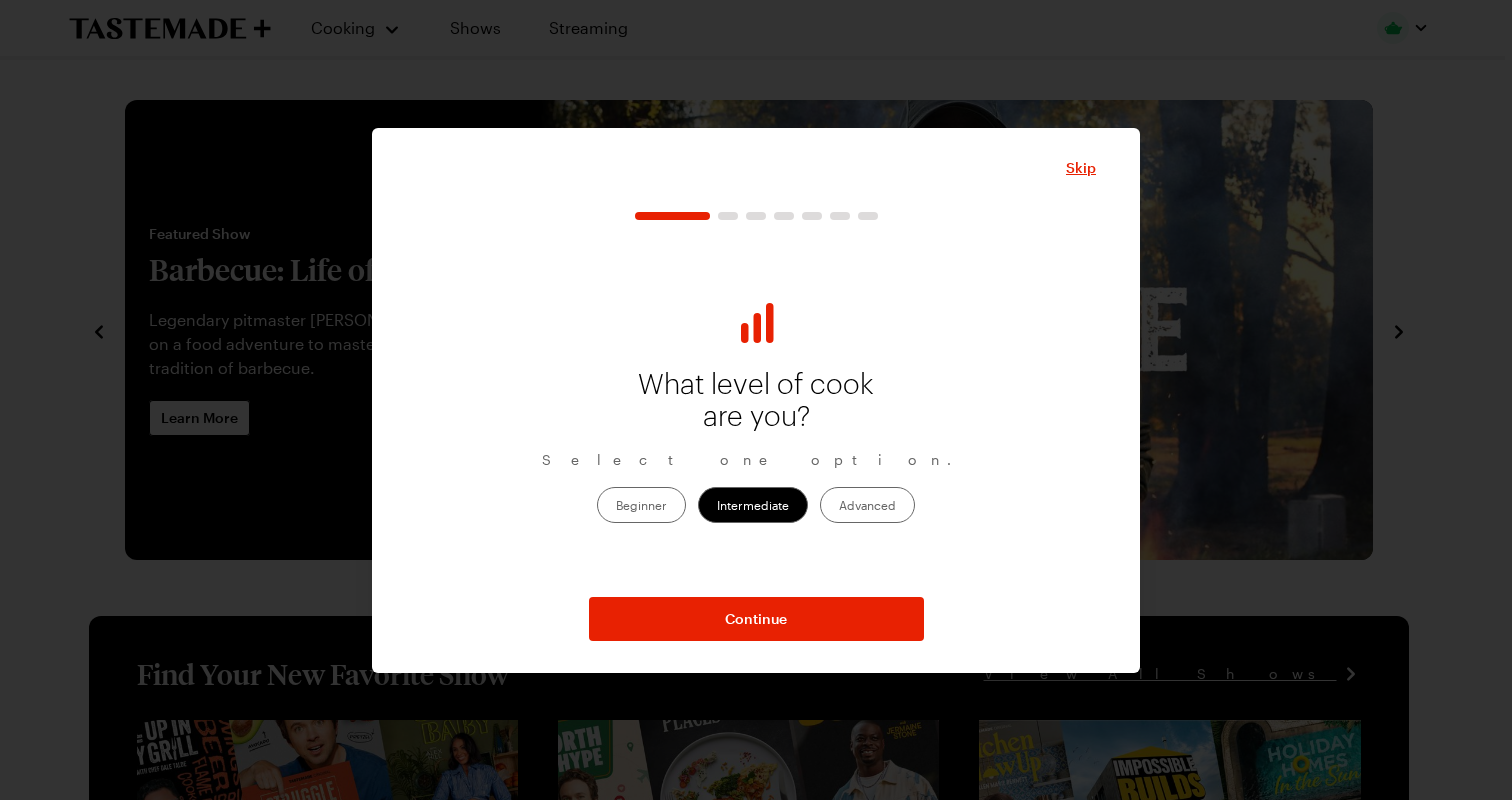 click on "Beginner" at bounding box center [641, 505] 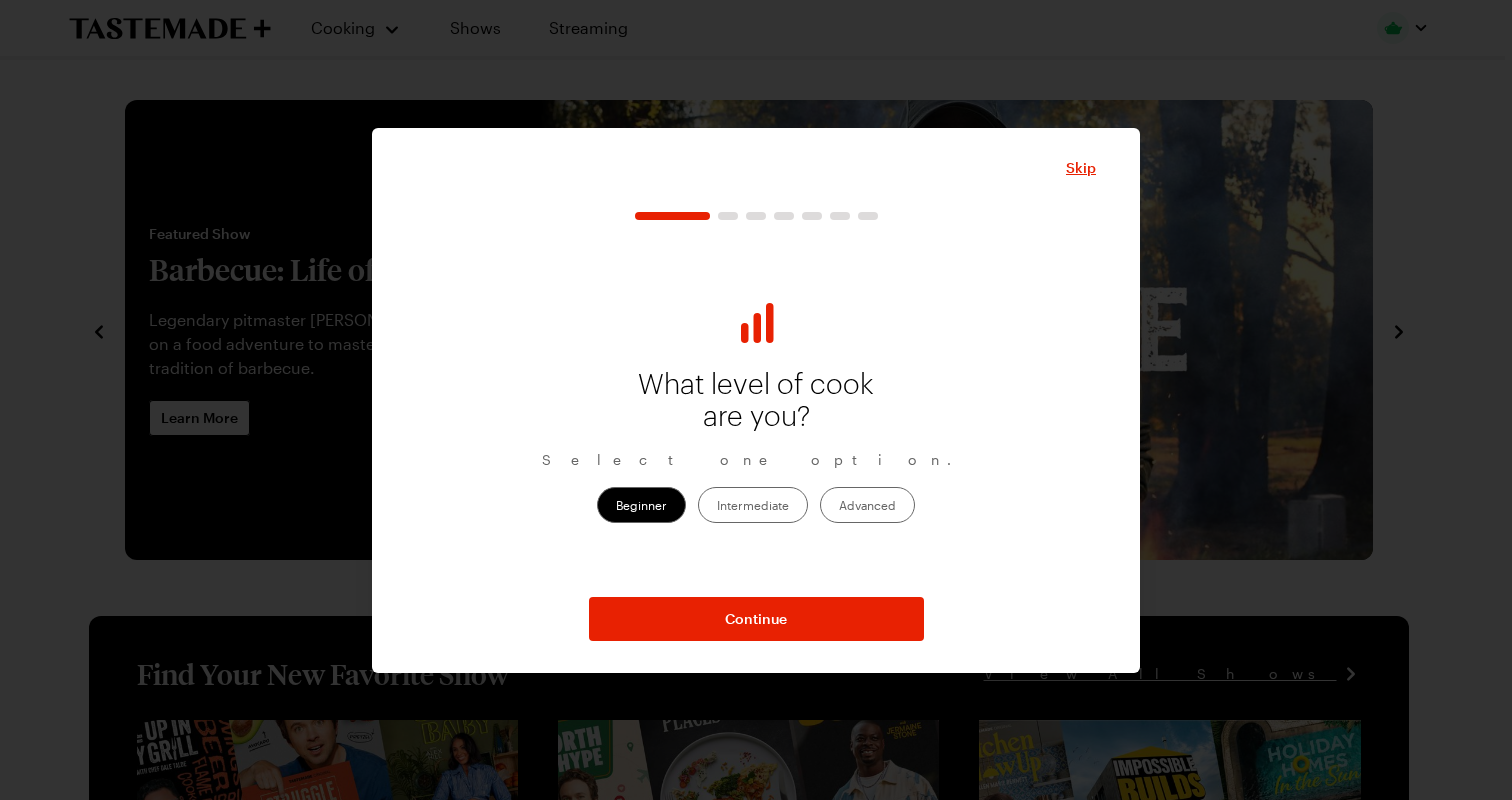 click on "Skip What level of cook are you? Select one option. Beginner Intermediate Advanced Continue Want to skip the Taste Profile setup? No worries! You can update this   information  in   your profile   at any time Create My Taste Profile Skip" at bounding box center [756, 400] 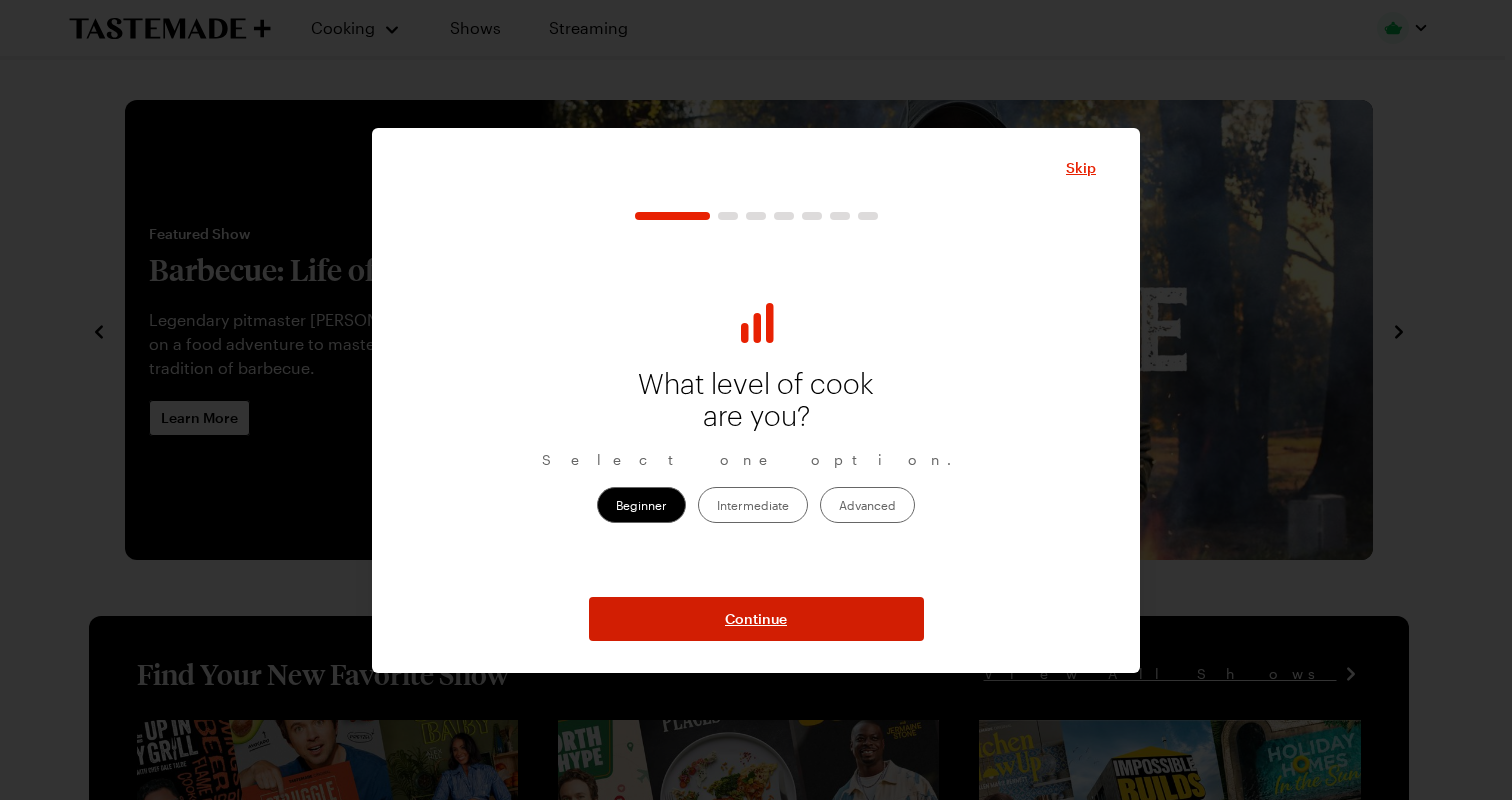 click on "Continue" at bounding box center (756, 619) 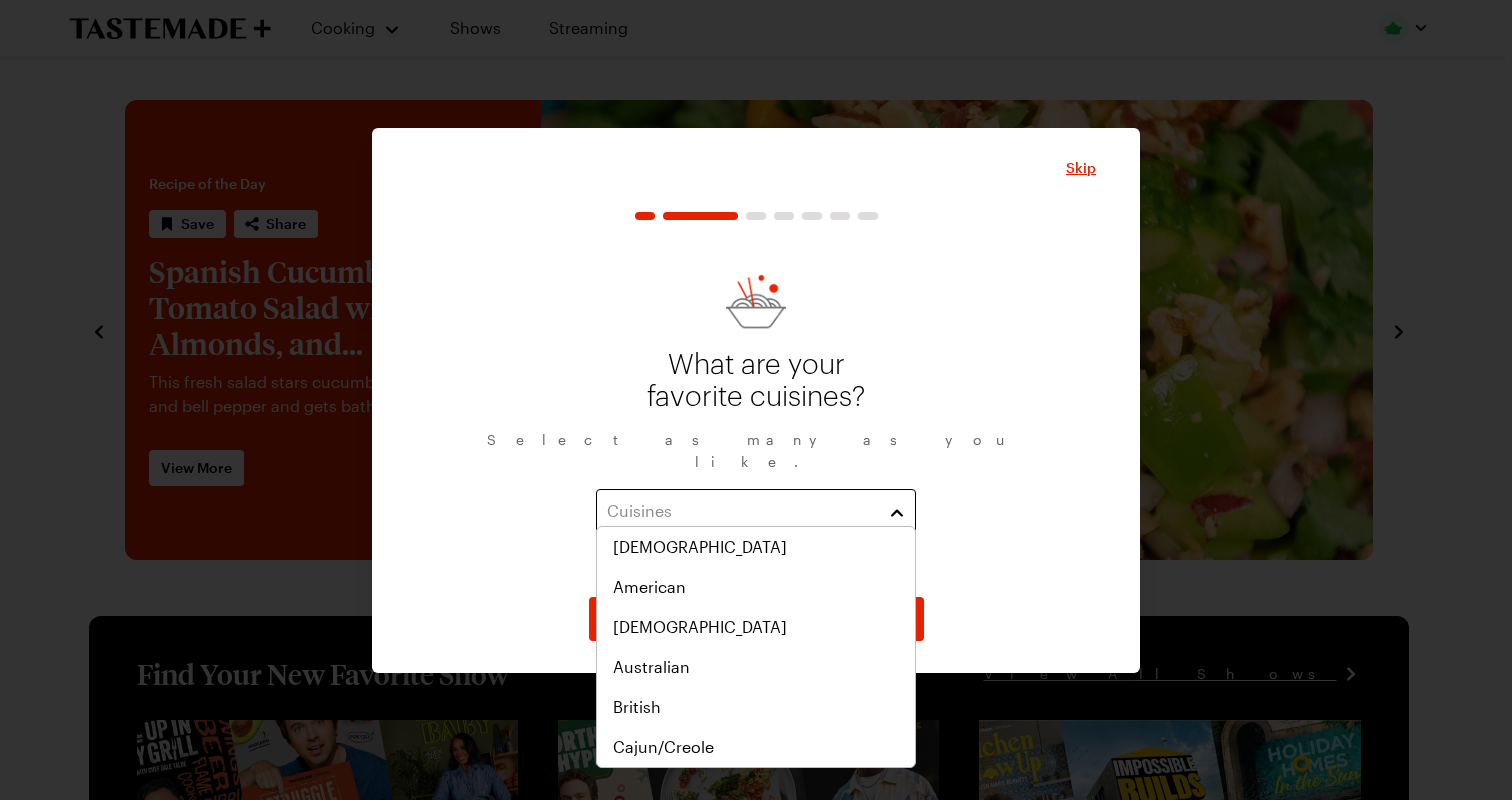 click on "Cuisines" at bounding box center [741, 511] 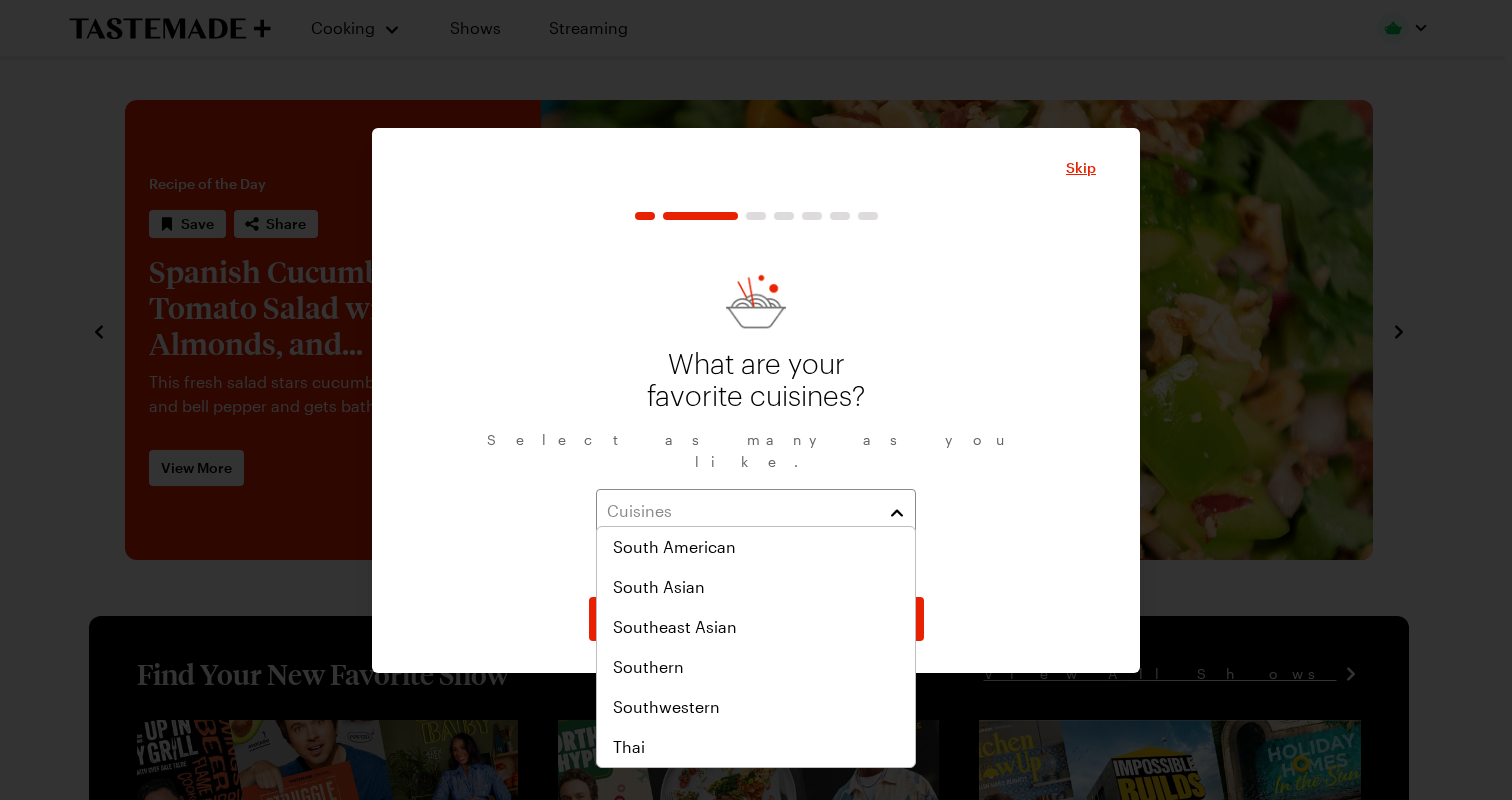 scroll, scrollTop: 885, scrollLeft: 0, axis: vertical 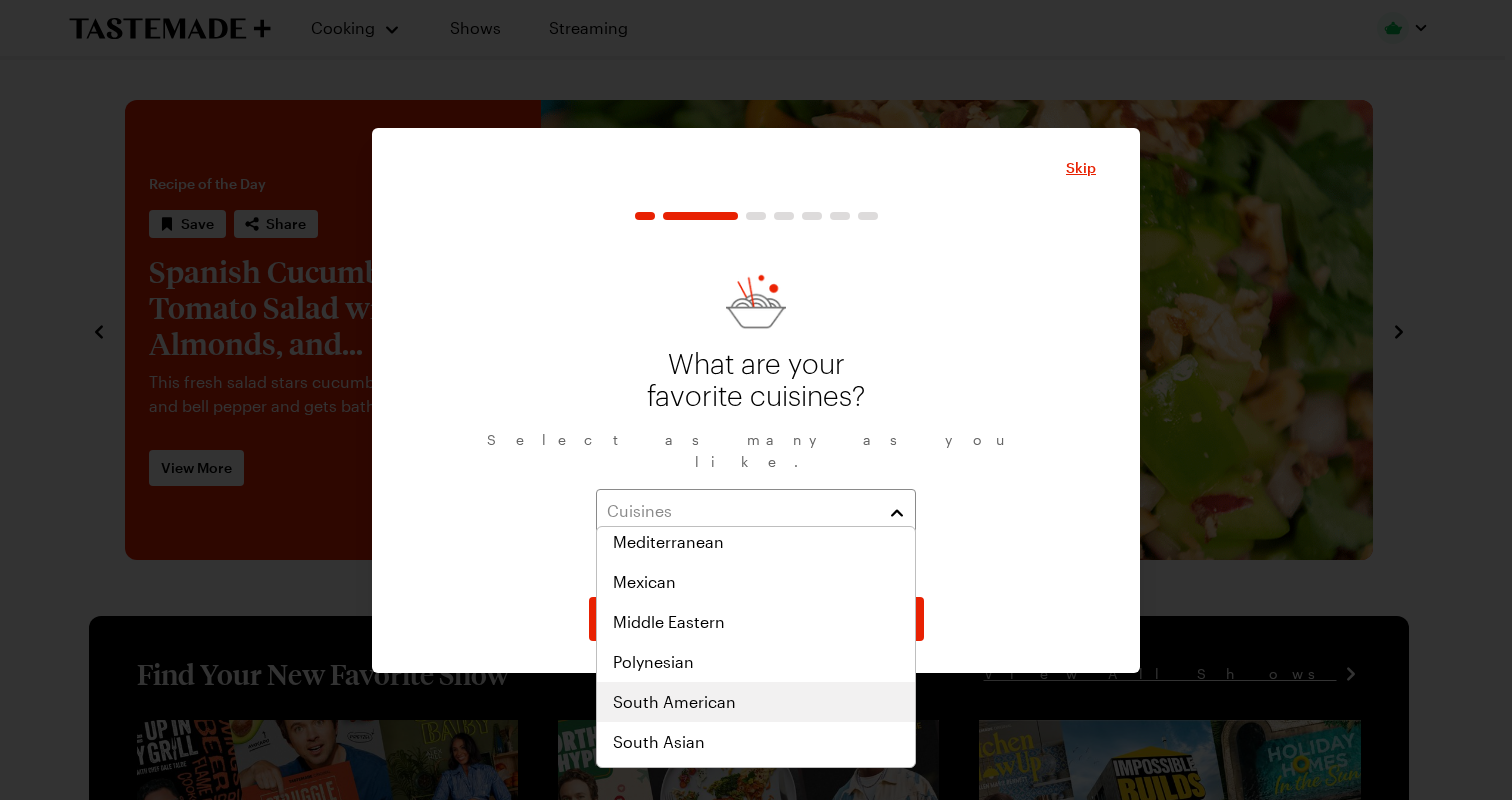 click on "South American" at bounding box center (674, 702) 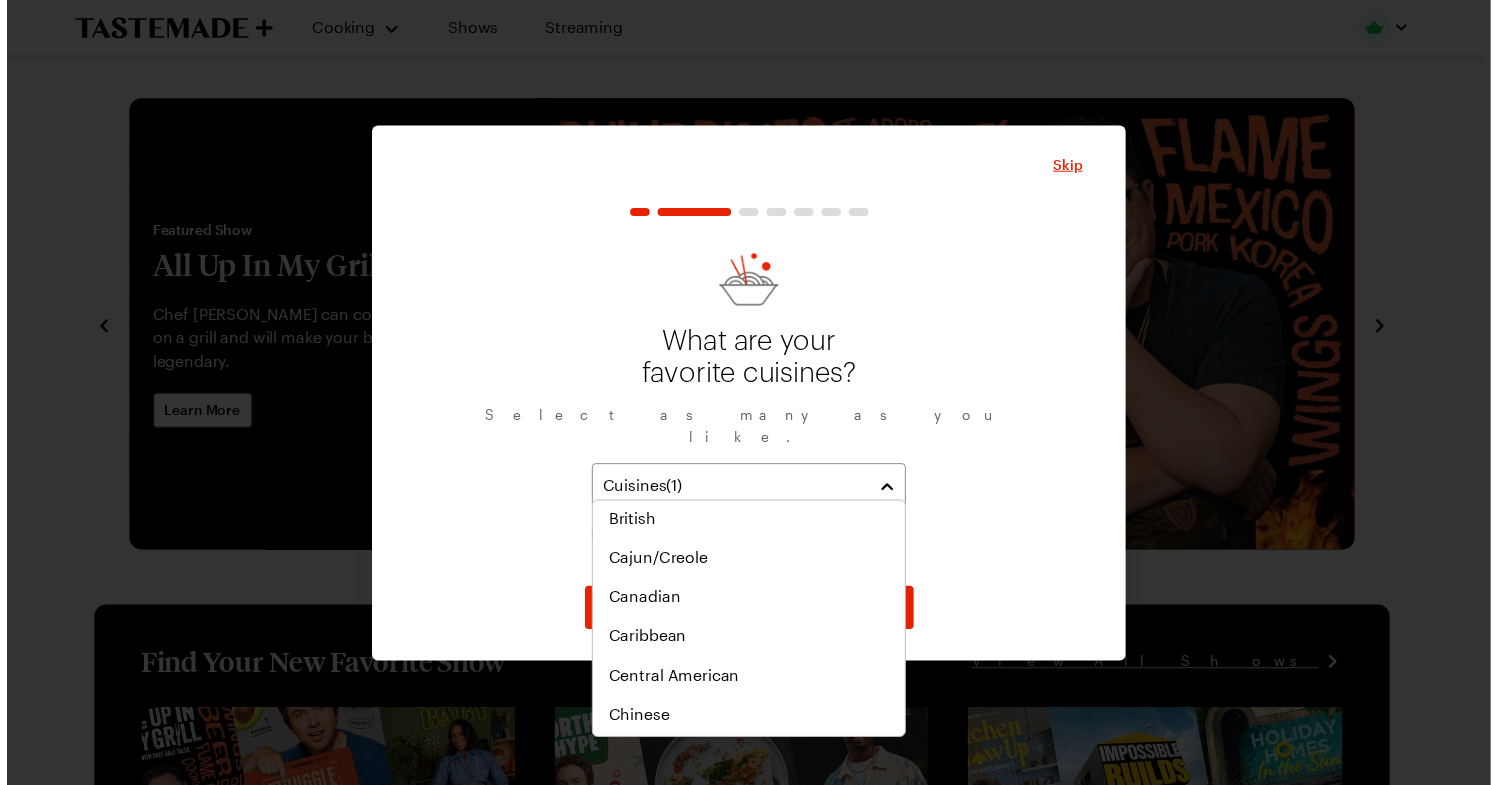 scroll, scrollTop: 0, scrollLeft: 0, axis: both 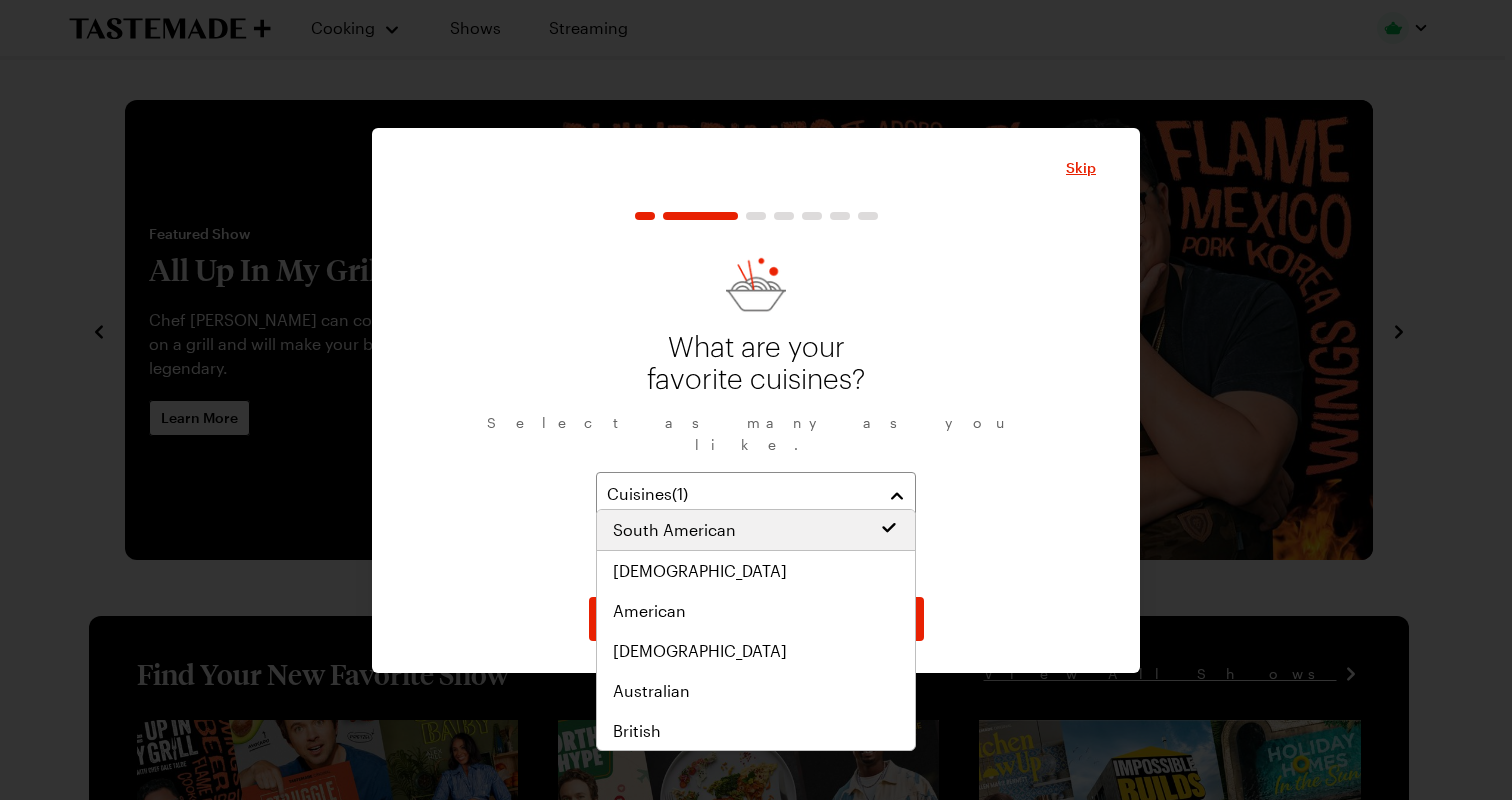 click on "What are your favorite cuisines? Select as many as you like. Cuisines  ( 1 ) South American" at bounding box center (756, 408) 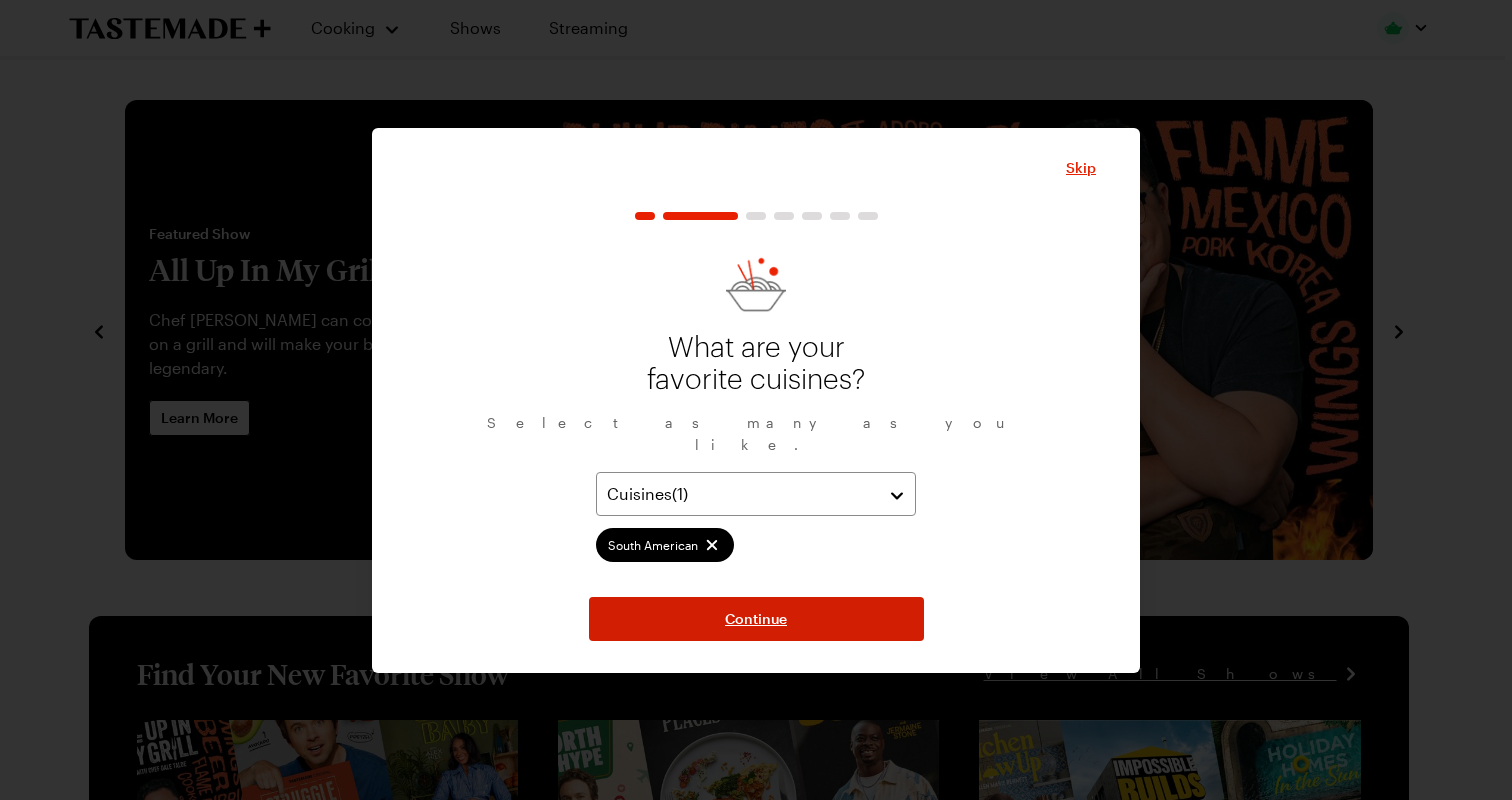 click on "Continue" at bounding box center (756, 619) 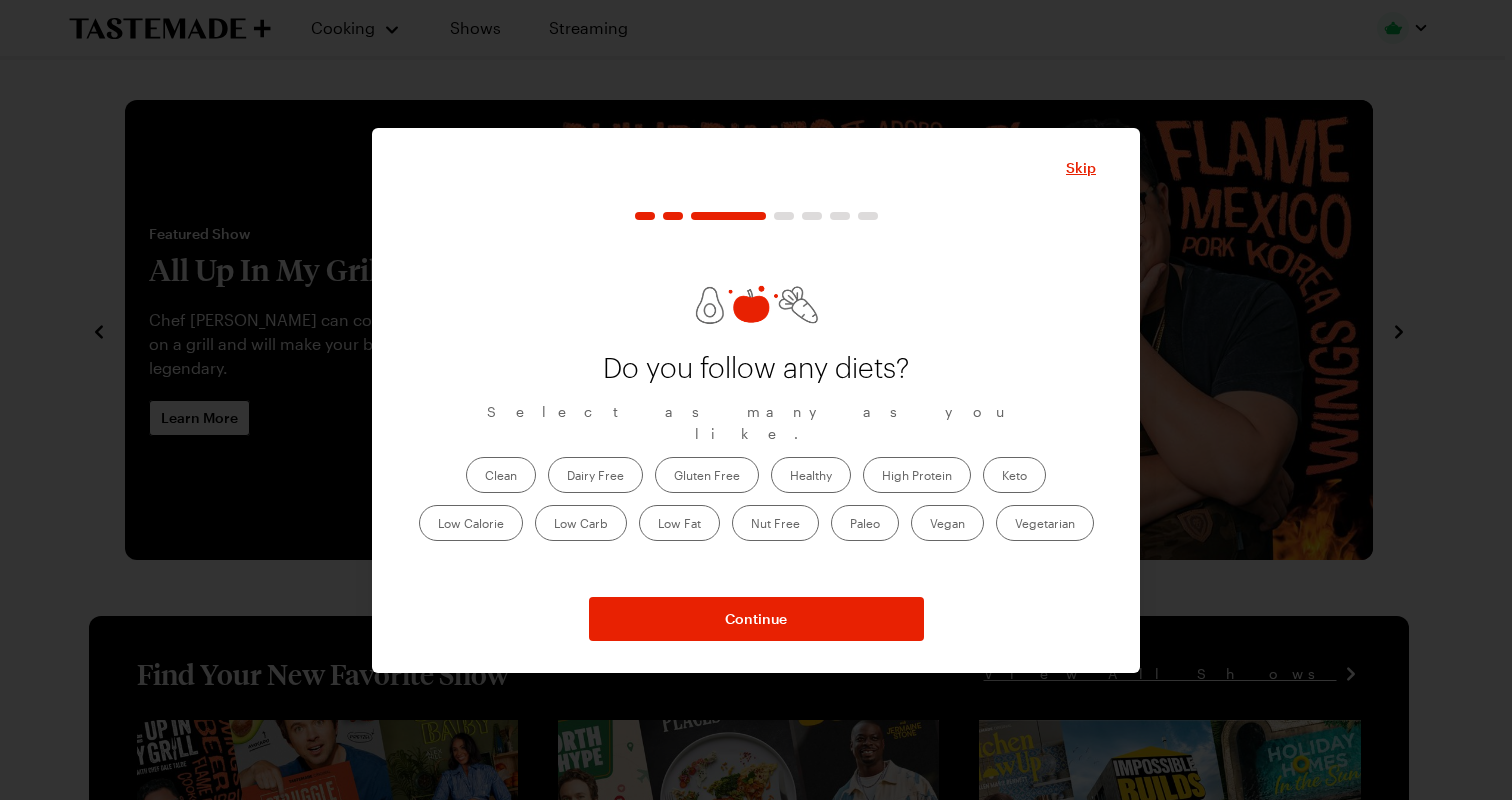 click on "Clean" at bounding box center [501, 475] 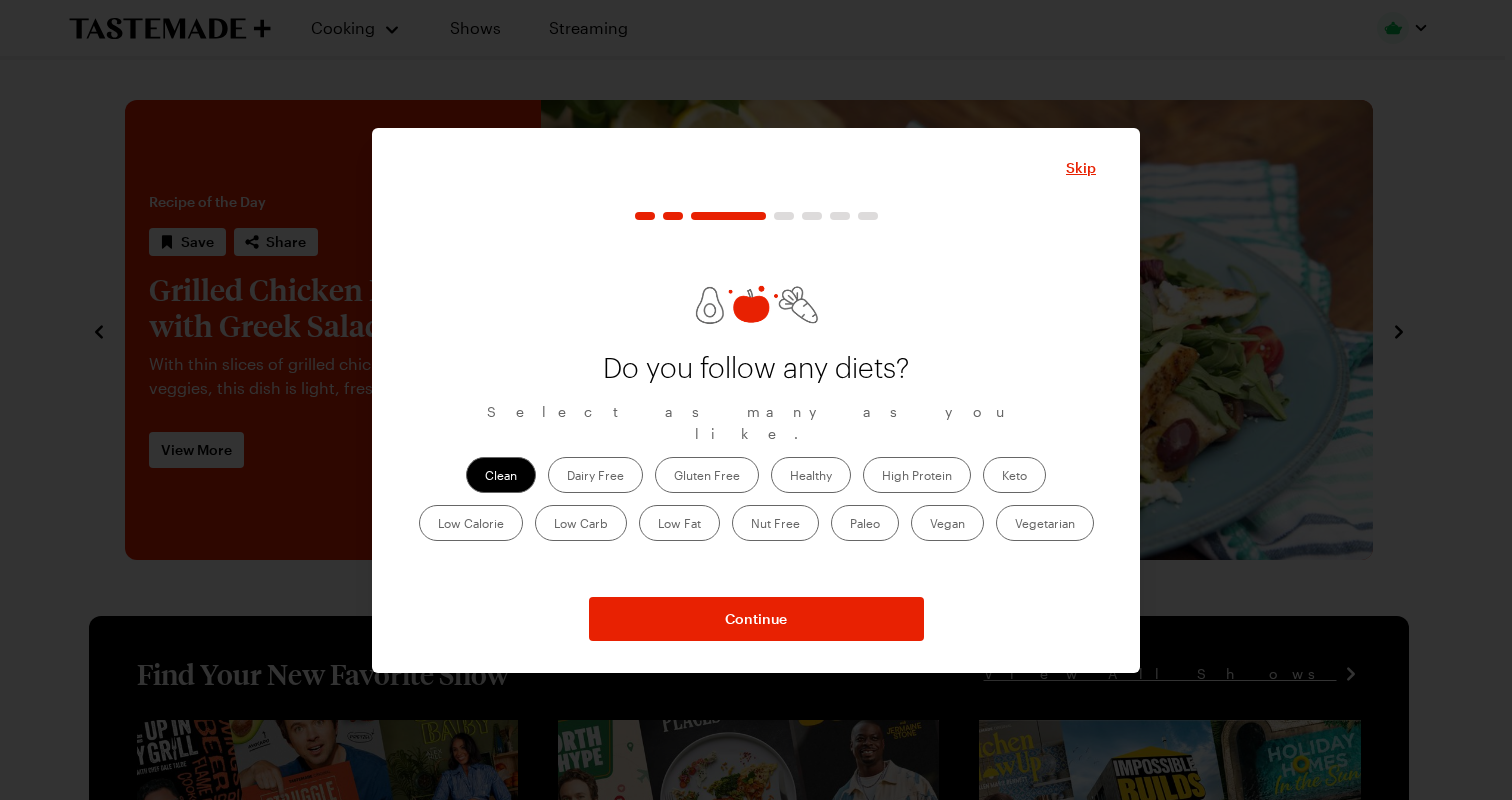 click on "Healthy" at bounding box center [811, 475] 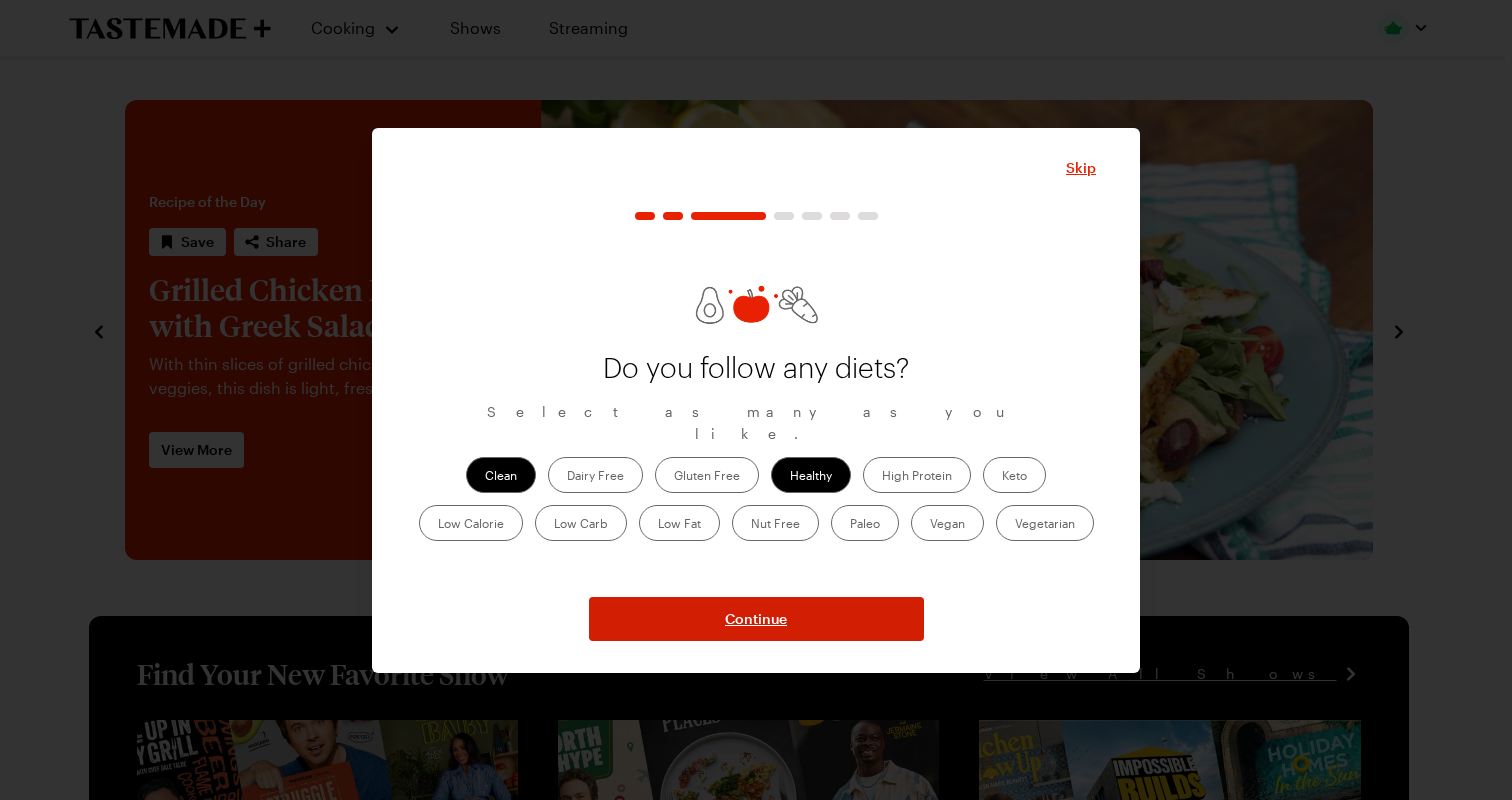 click on "Continue" at bounding box center (756, 619) 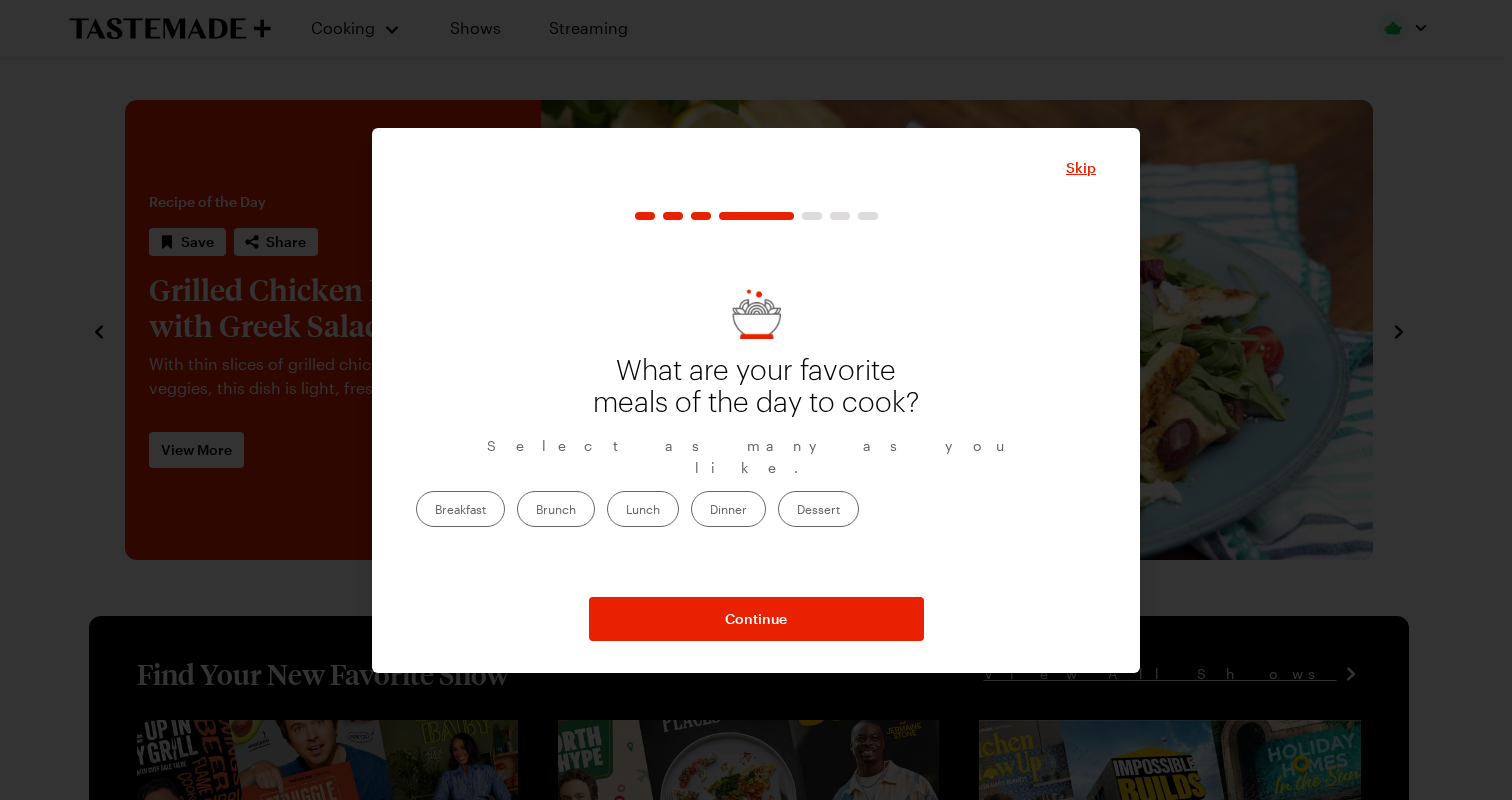 click on "Lunch" at bounding box center [643, 509] 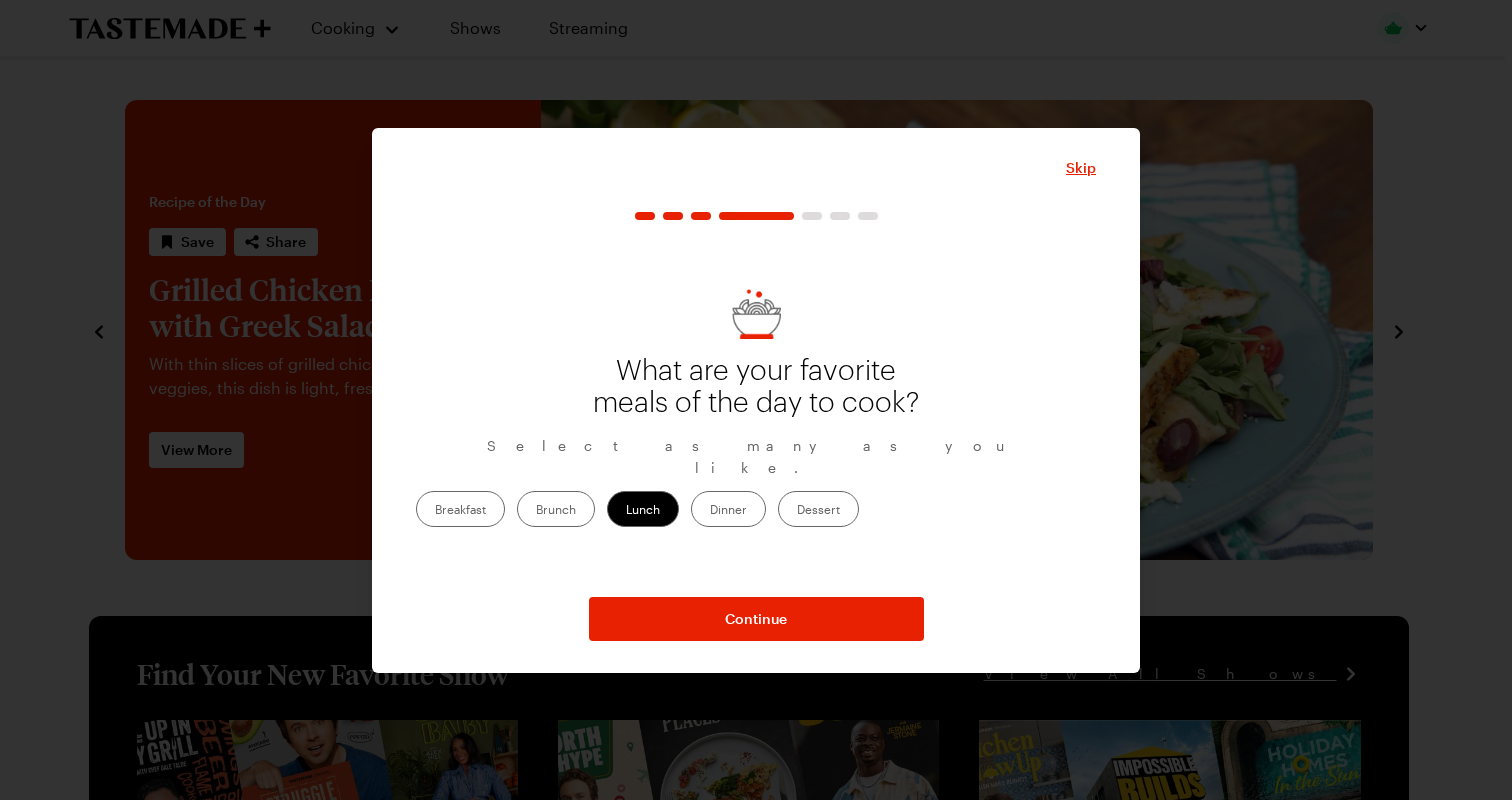 click on "Dinner" at bounding box center [728, 509] 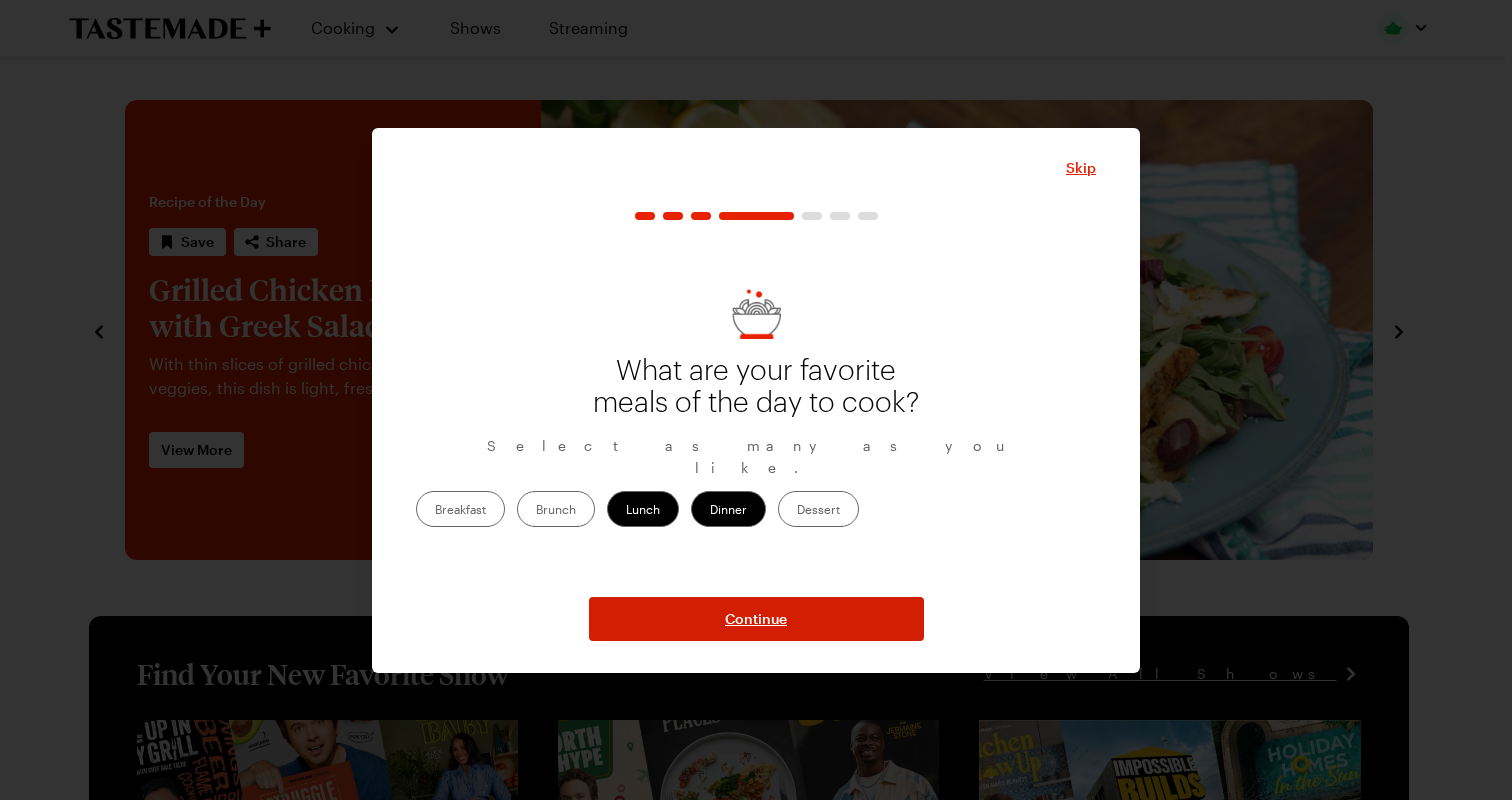 click on "Continue" at bounding box center (756, 619) 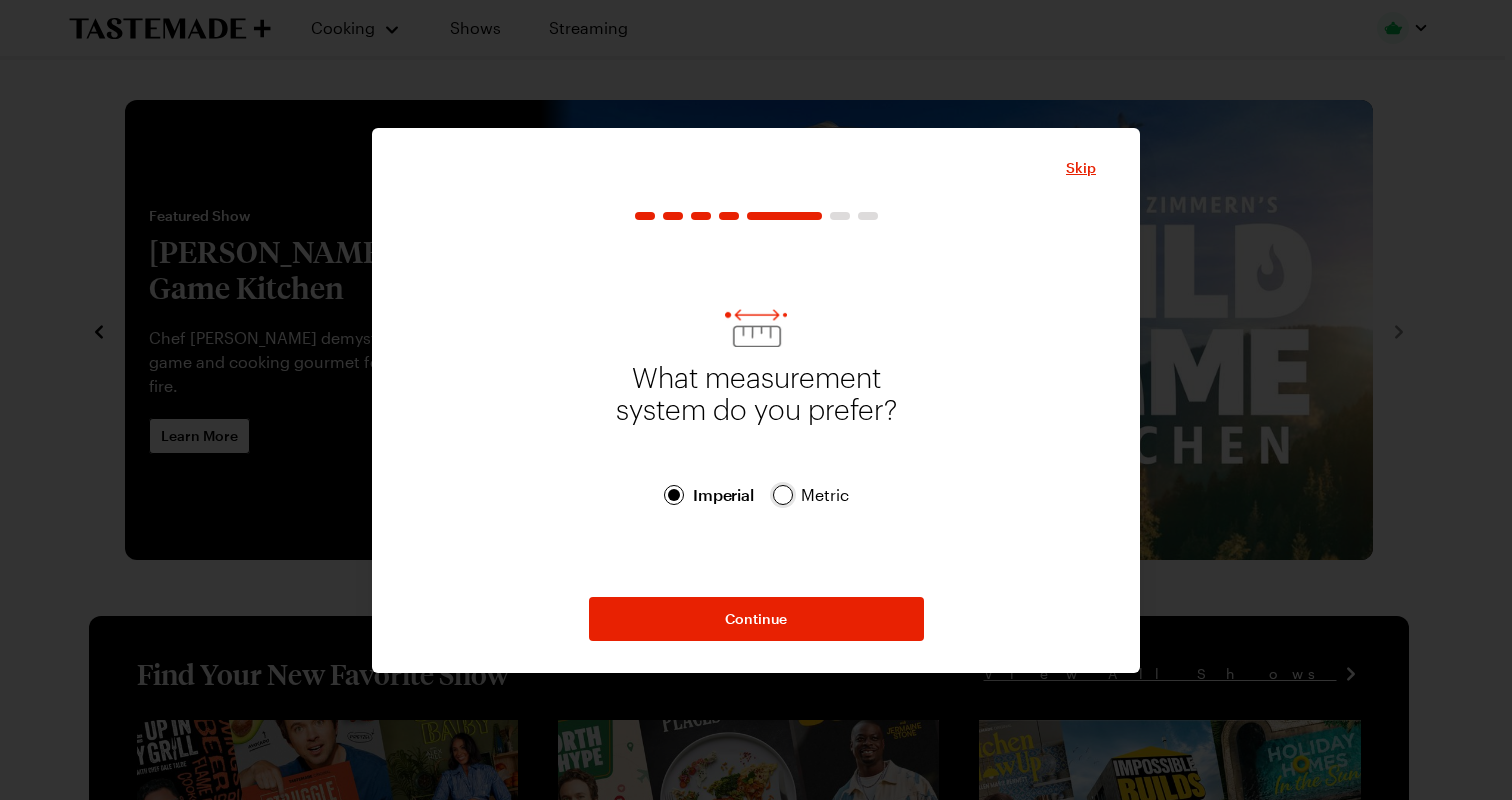 click at bounding box center (783, 495) 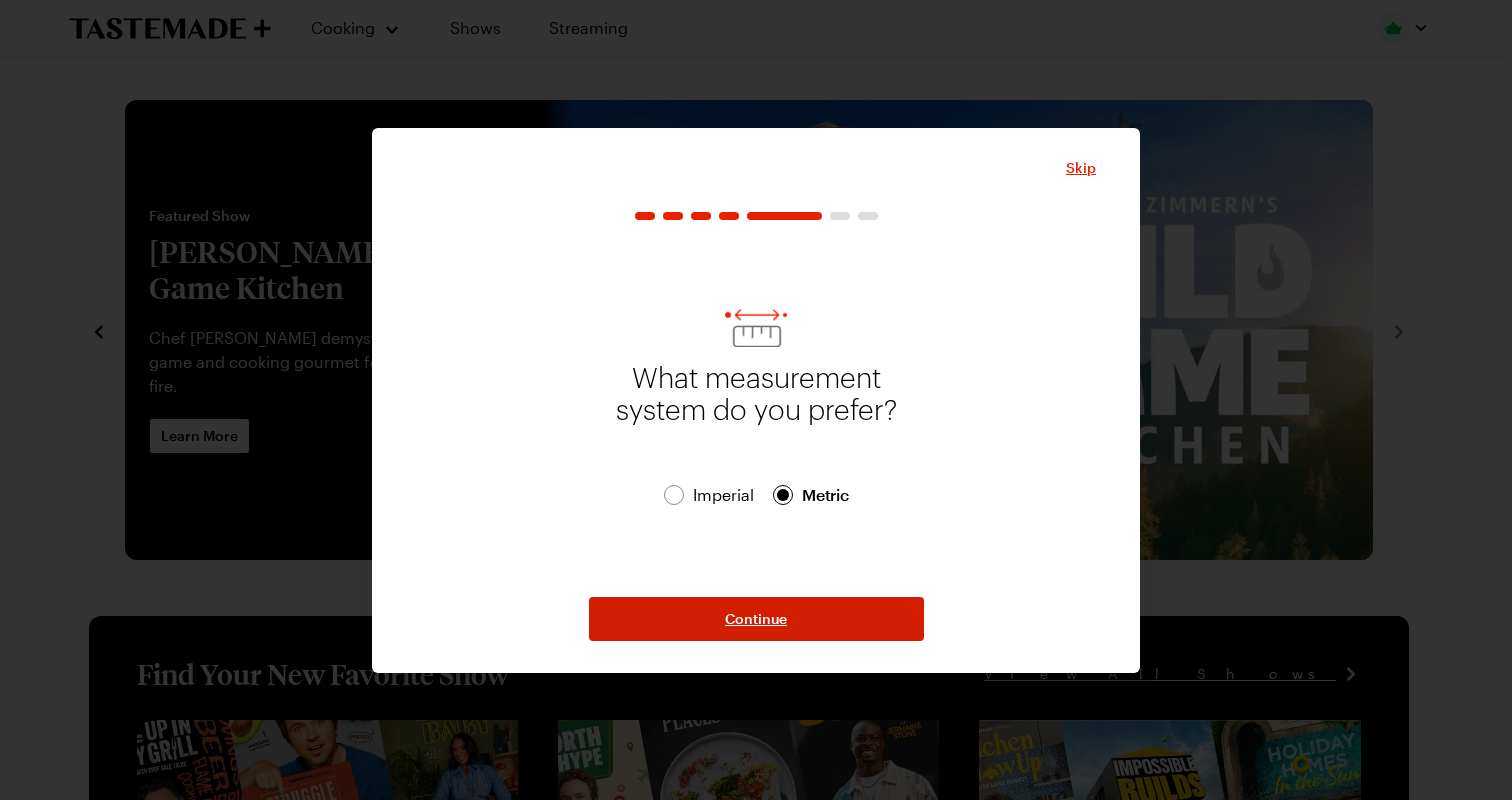 click on "Continue" at bounding box center (756, 619) 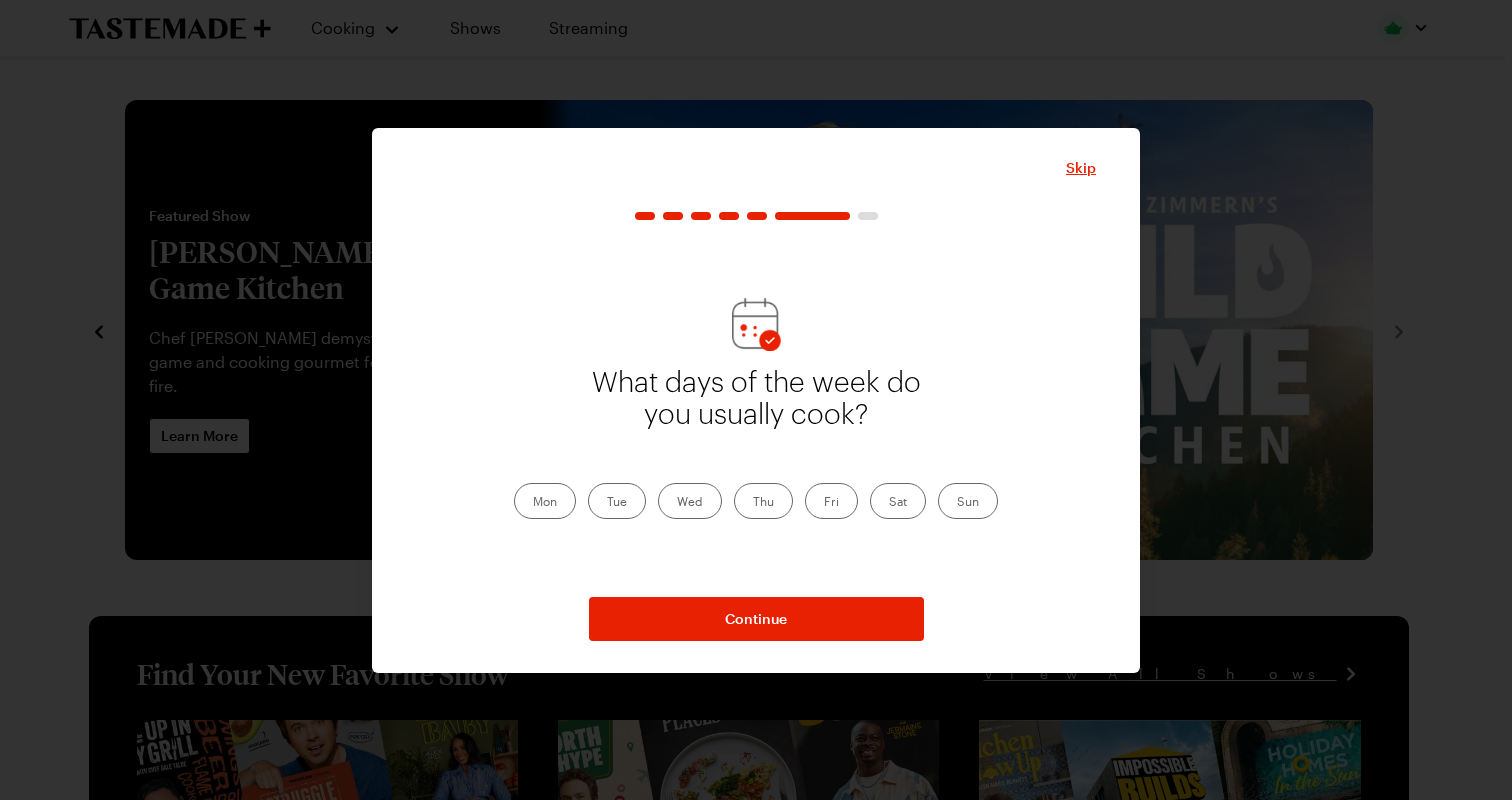click on "Tue" at bounding box center (617, 501) 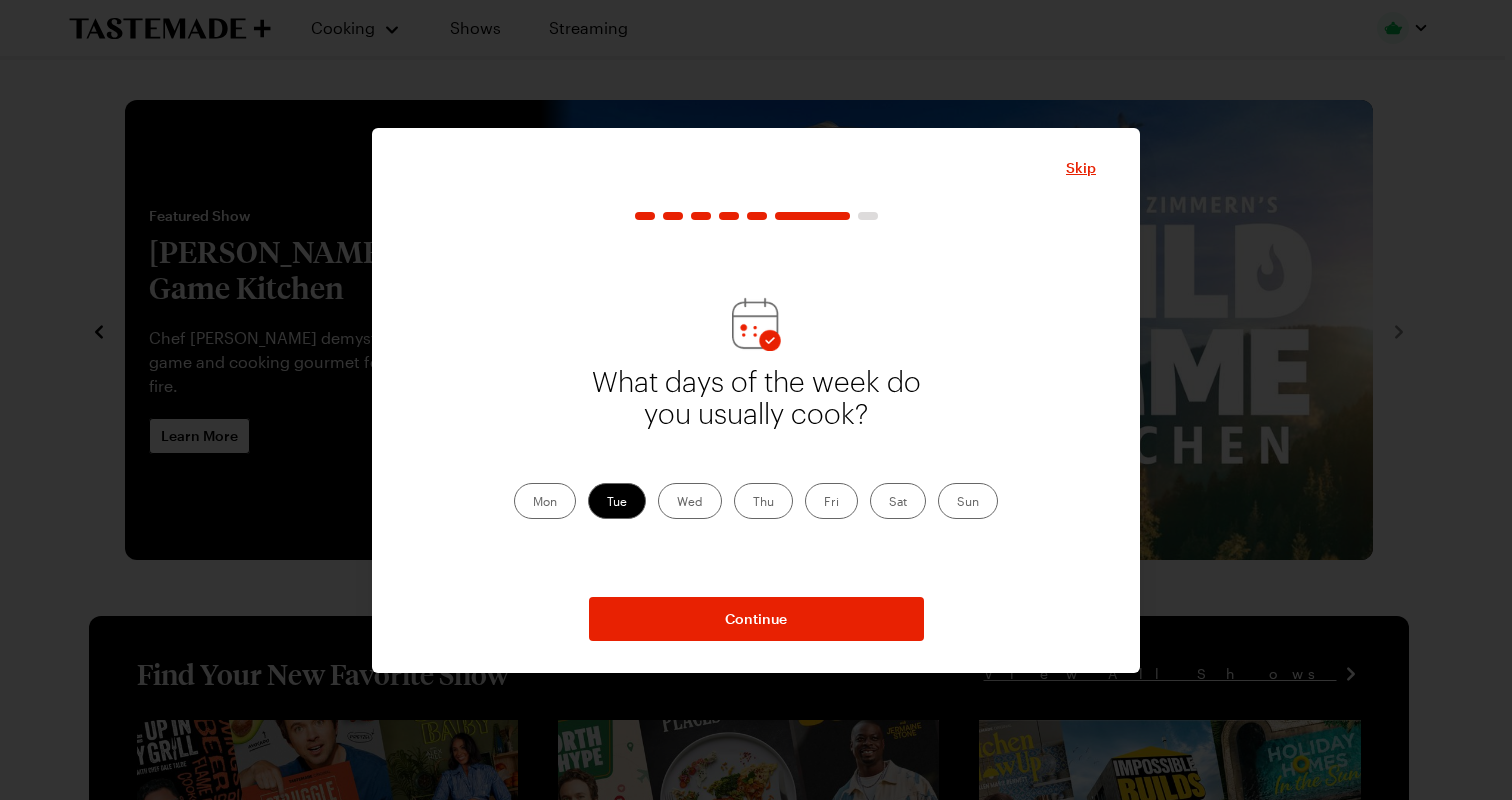 click on "Thu" at bounding box center [763, 501] 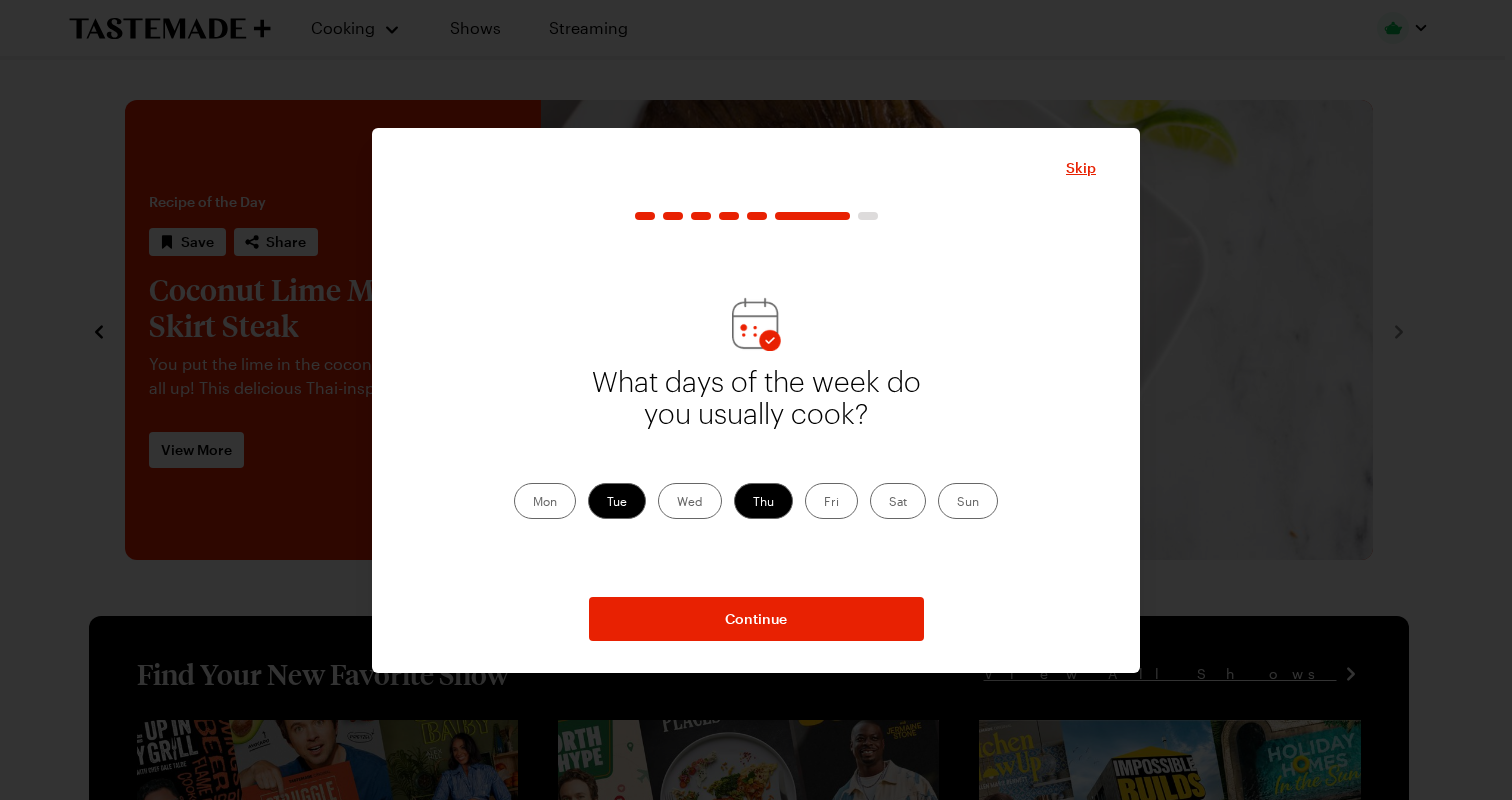 click on "Fri" at bounding box center [831, 501] 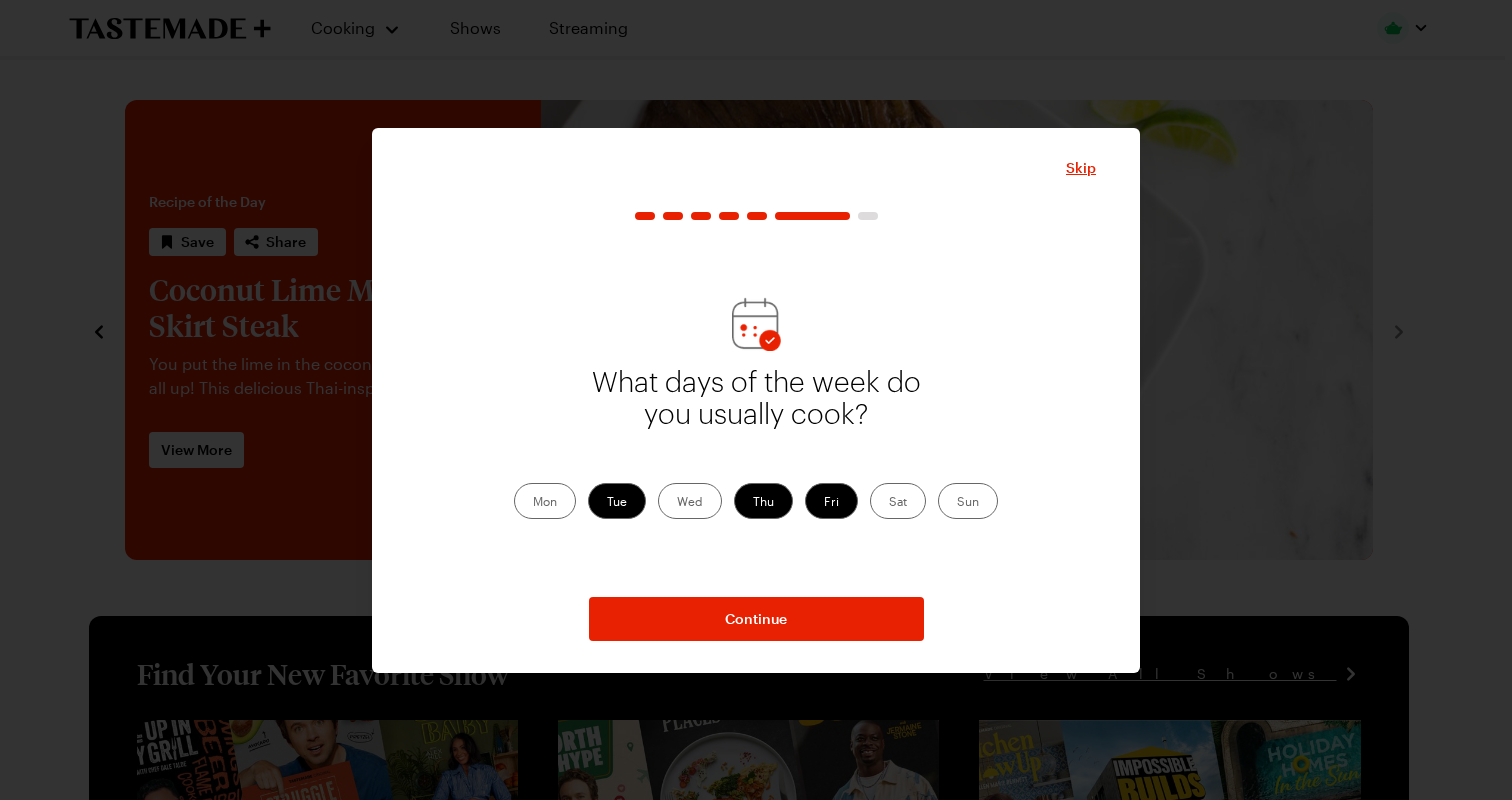 click on "Sat" at bounding box center (898, 501) 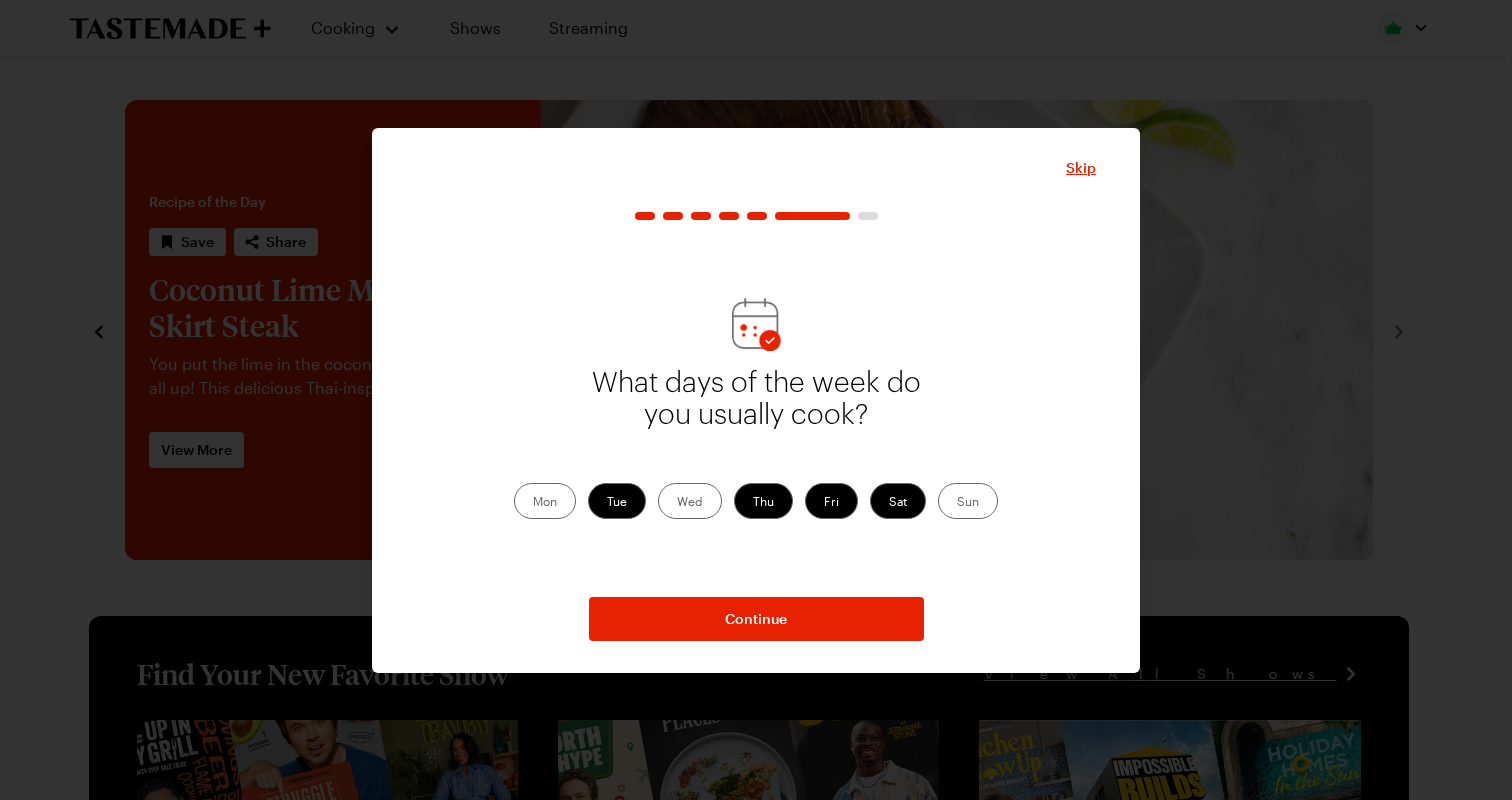 click on "Sun" at bounding box center (968, 501) 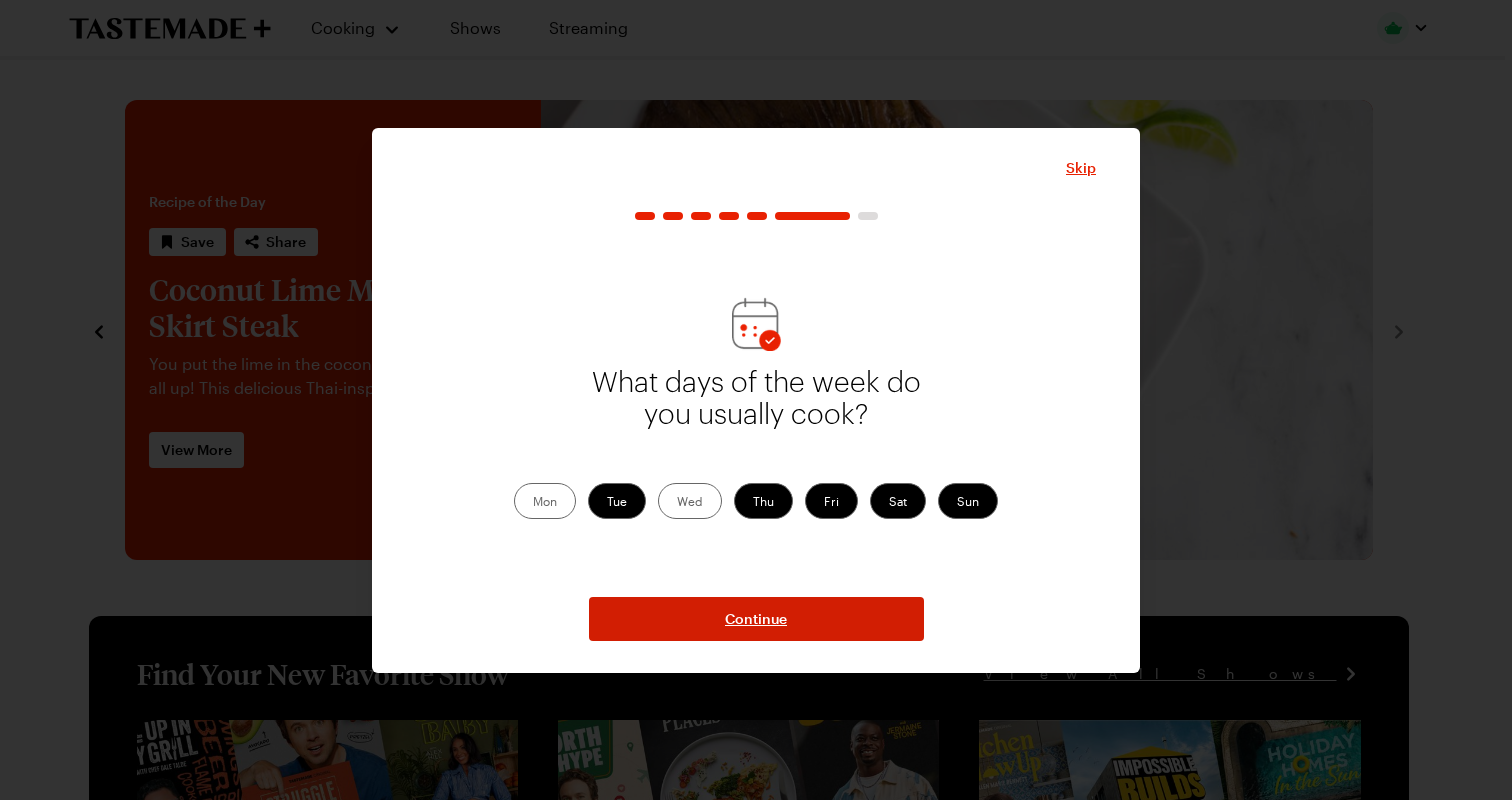 drag, startPoint x: 803, startPoint y: 623, endPoint x: 776, endPoint y: 623, distance: 27 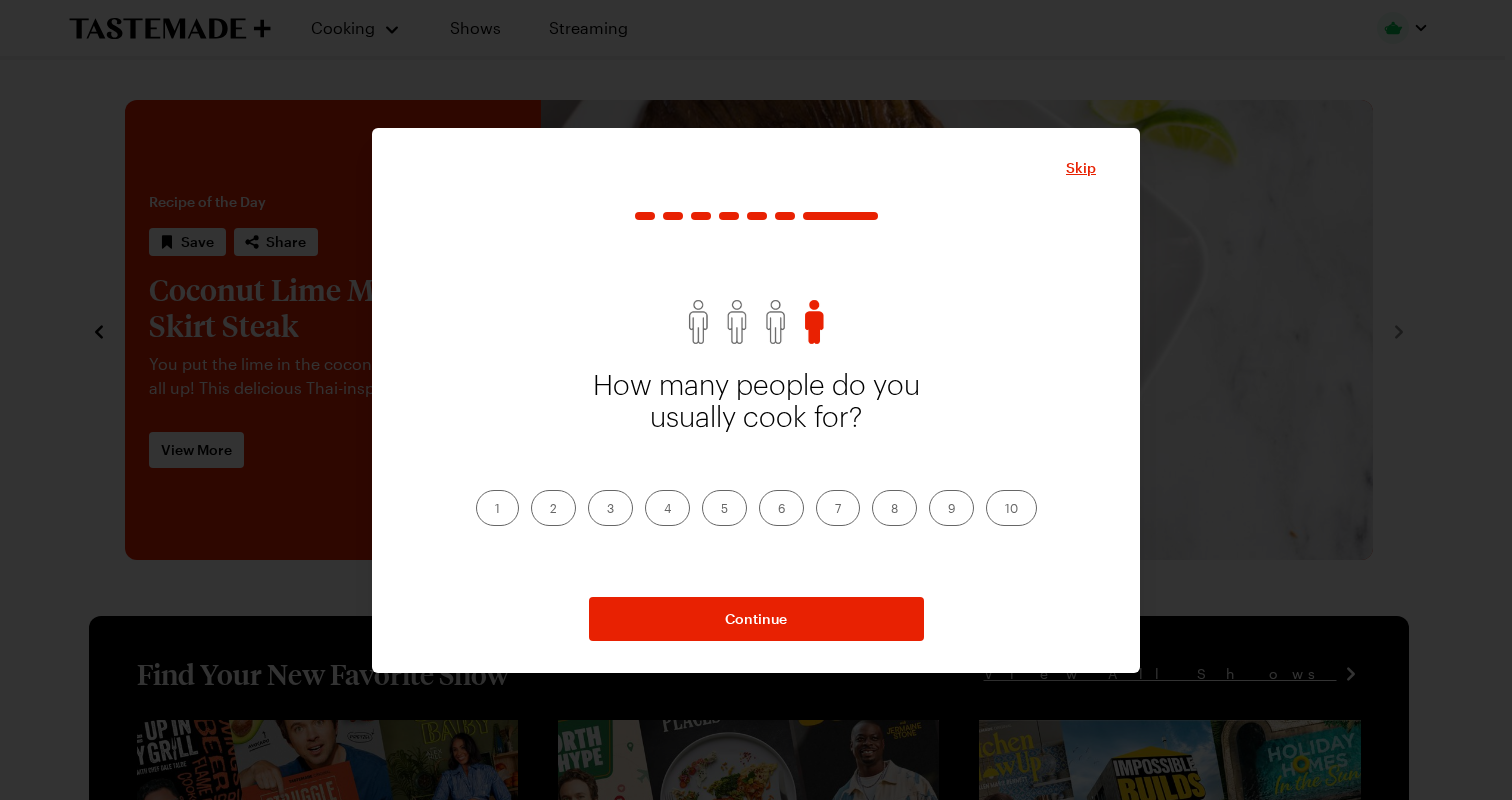 click on "3" at bounding box center [610, 508] 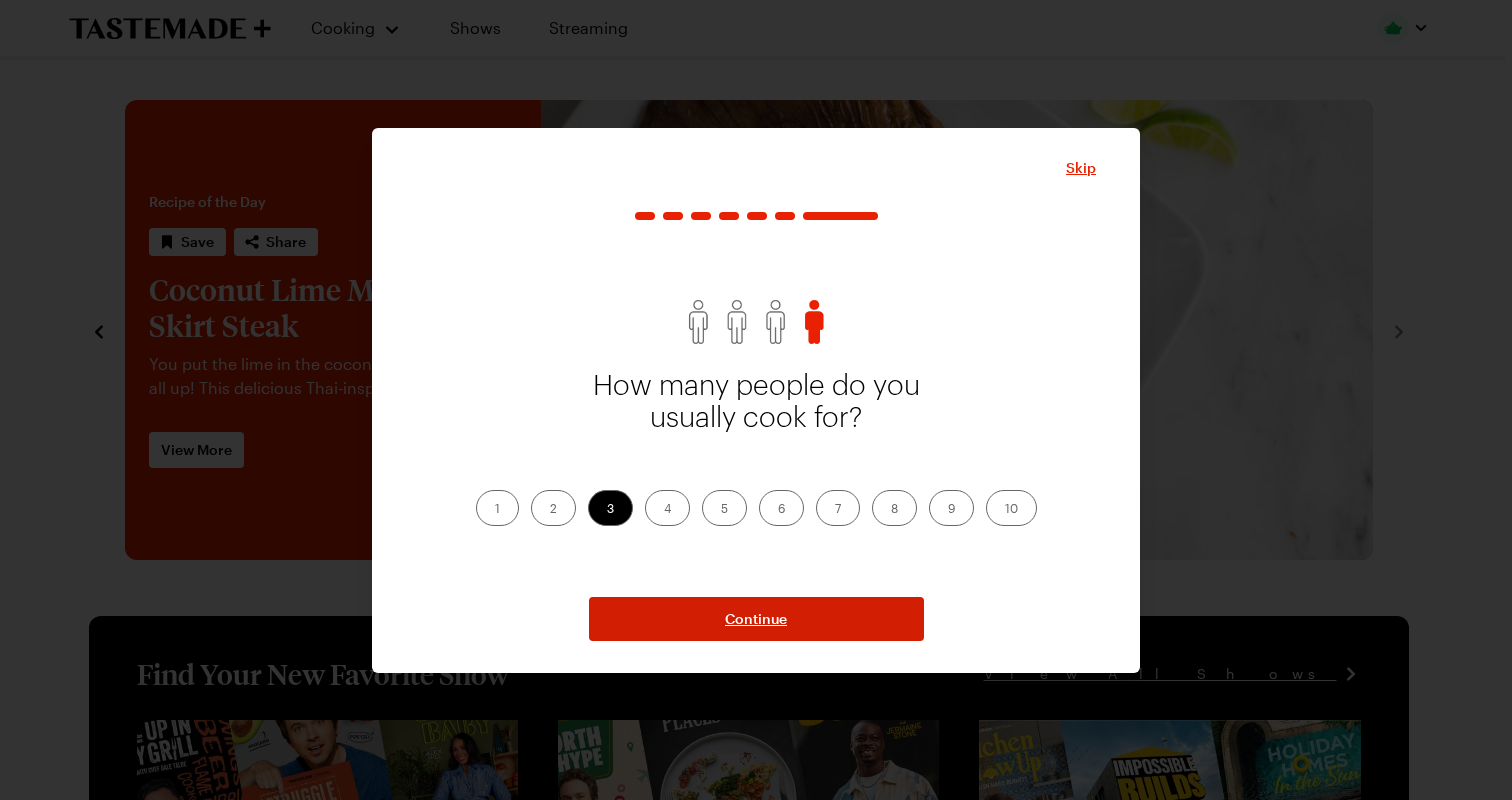 click on "Continue" at bounding box center (756, 619) 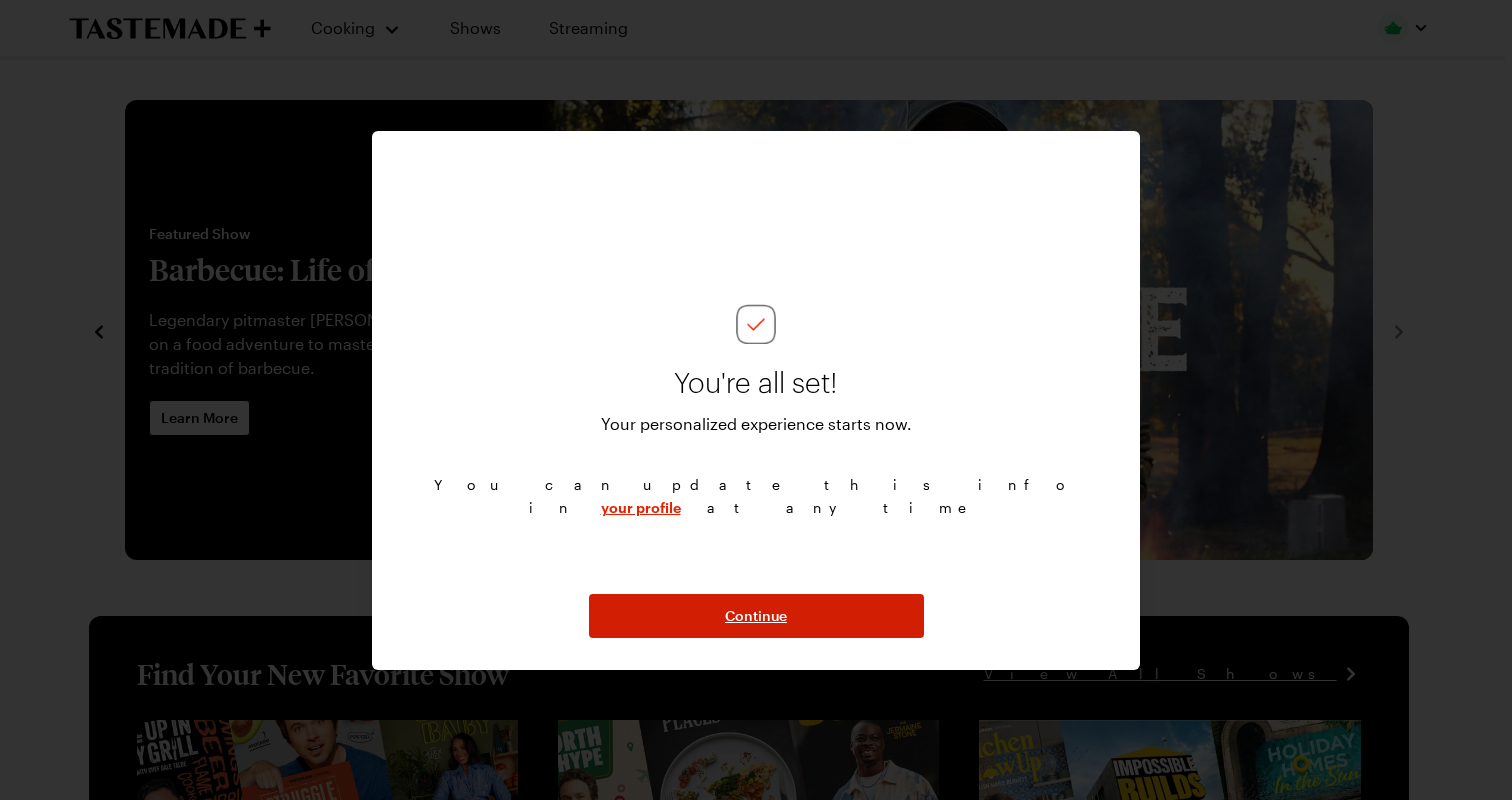 click on "Continue" at bounding box center [756, 616] 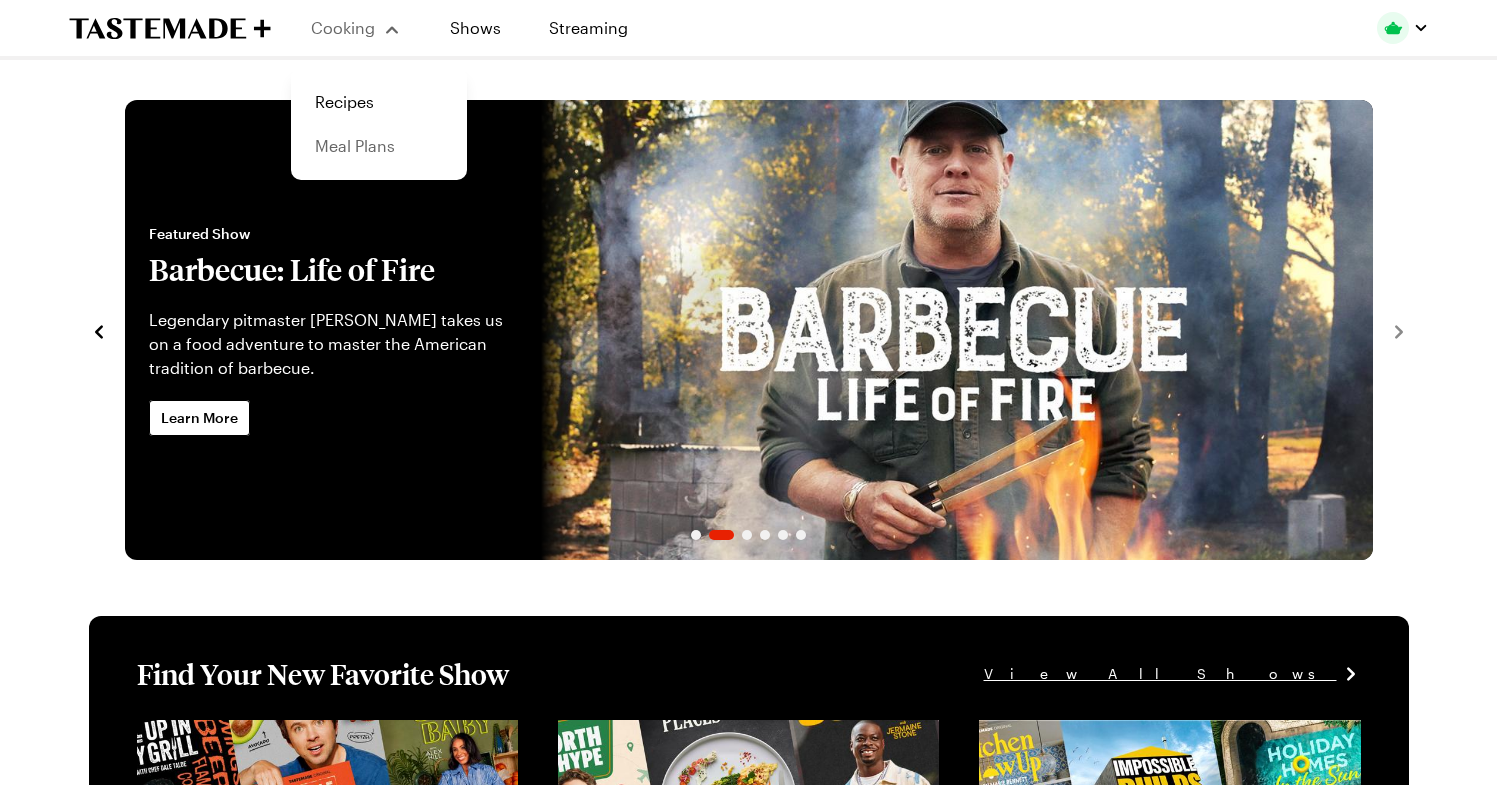 click on "Meal Plans" at bounding box center [379, 146] 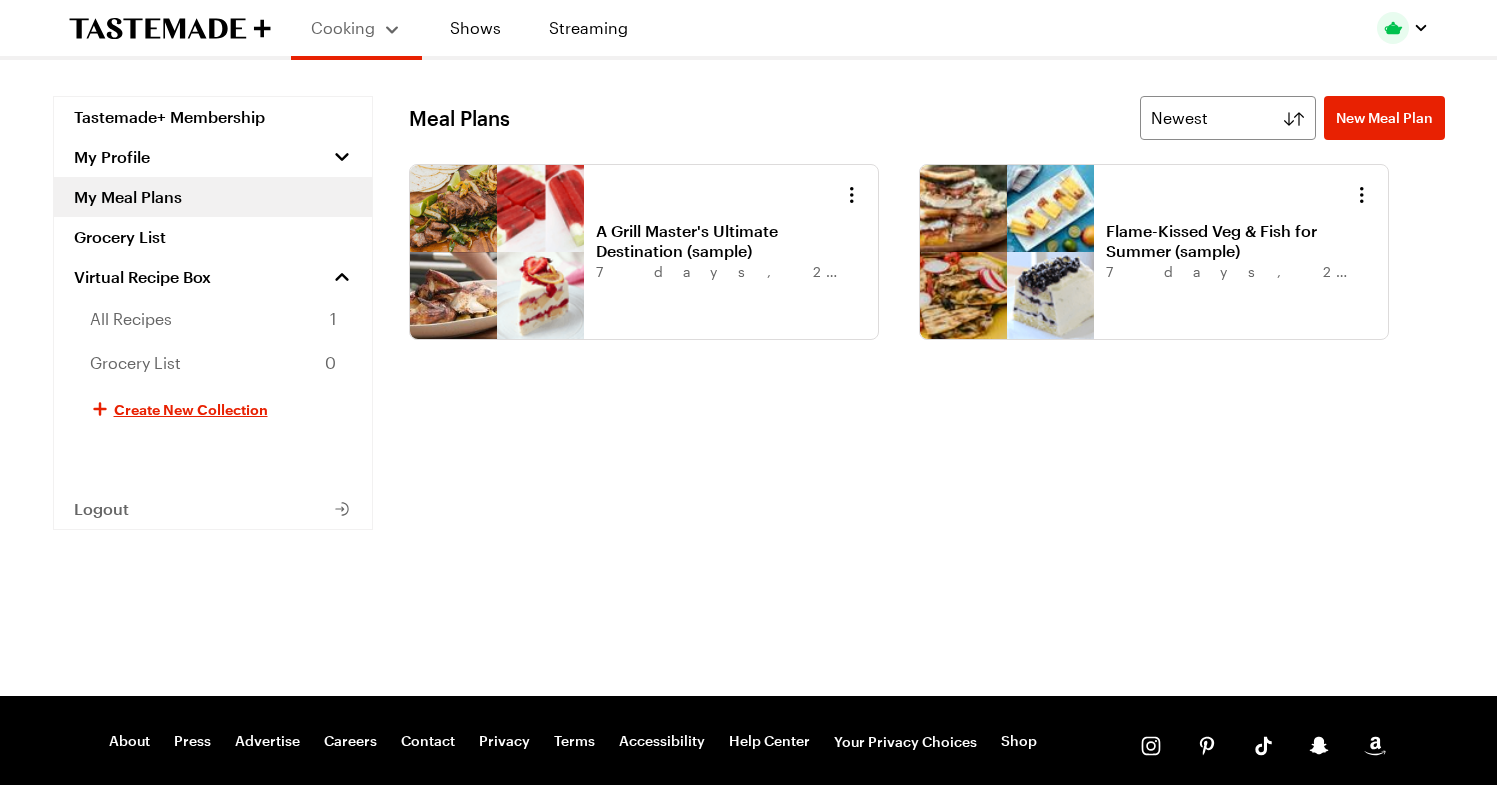 click on "A Grill Master's Ultimate Destination (sample)" at bounding box center [720, 241] 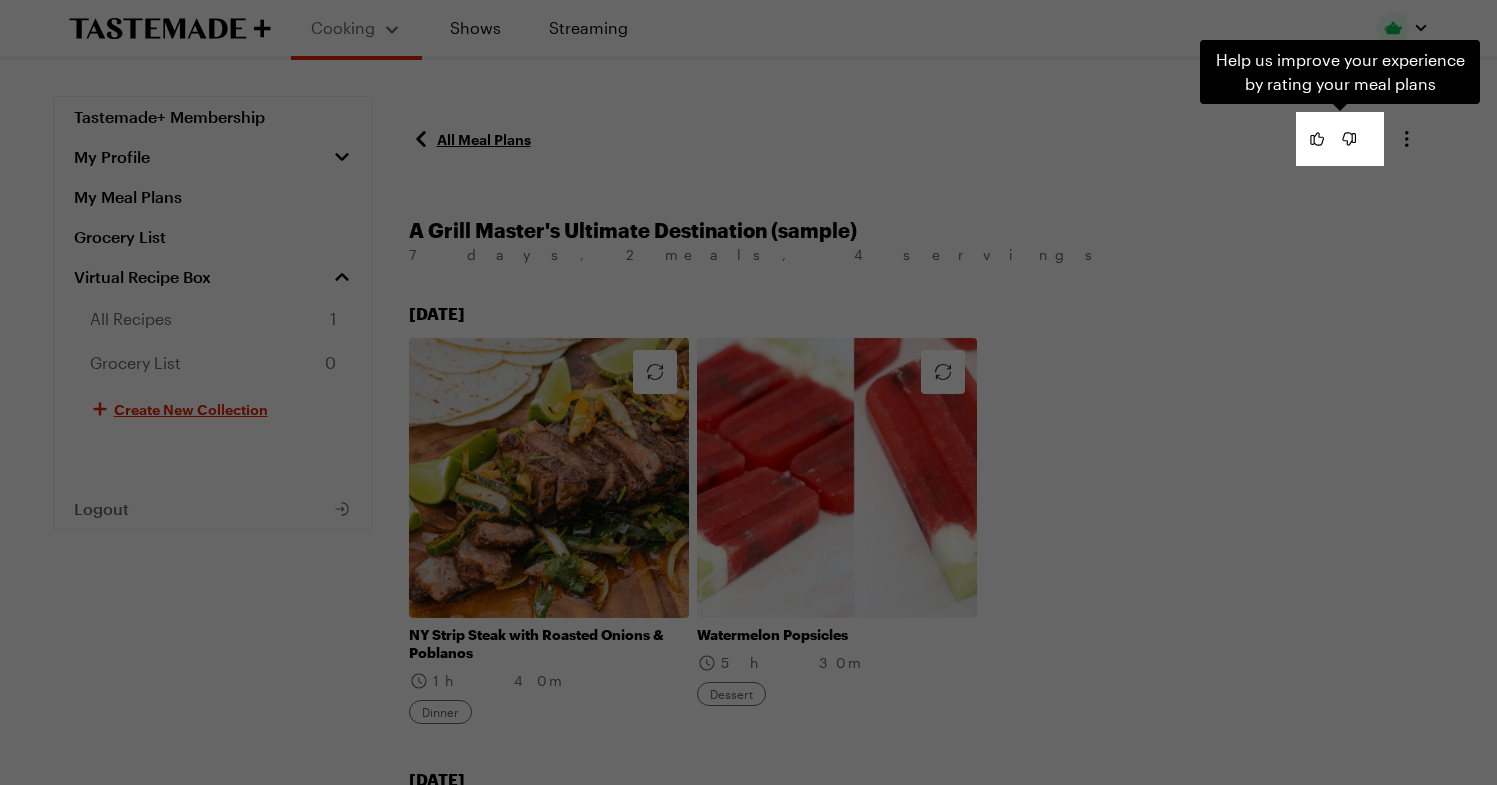 click on "Help us improve your experience by rating your meal plans . Press Escape to dismiss this highlight. Help us improve your experience by rating your meal plans" at bounding box center (748, 392) 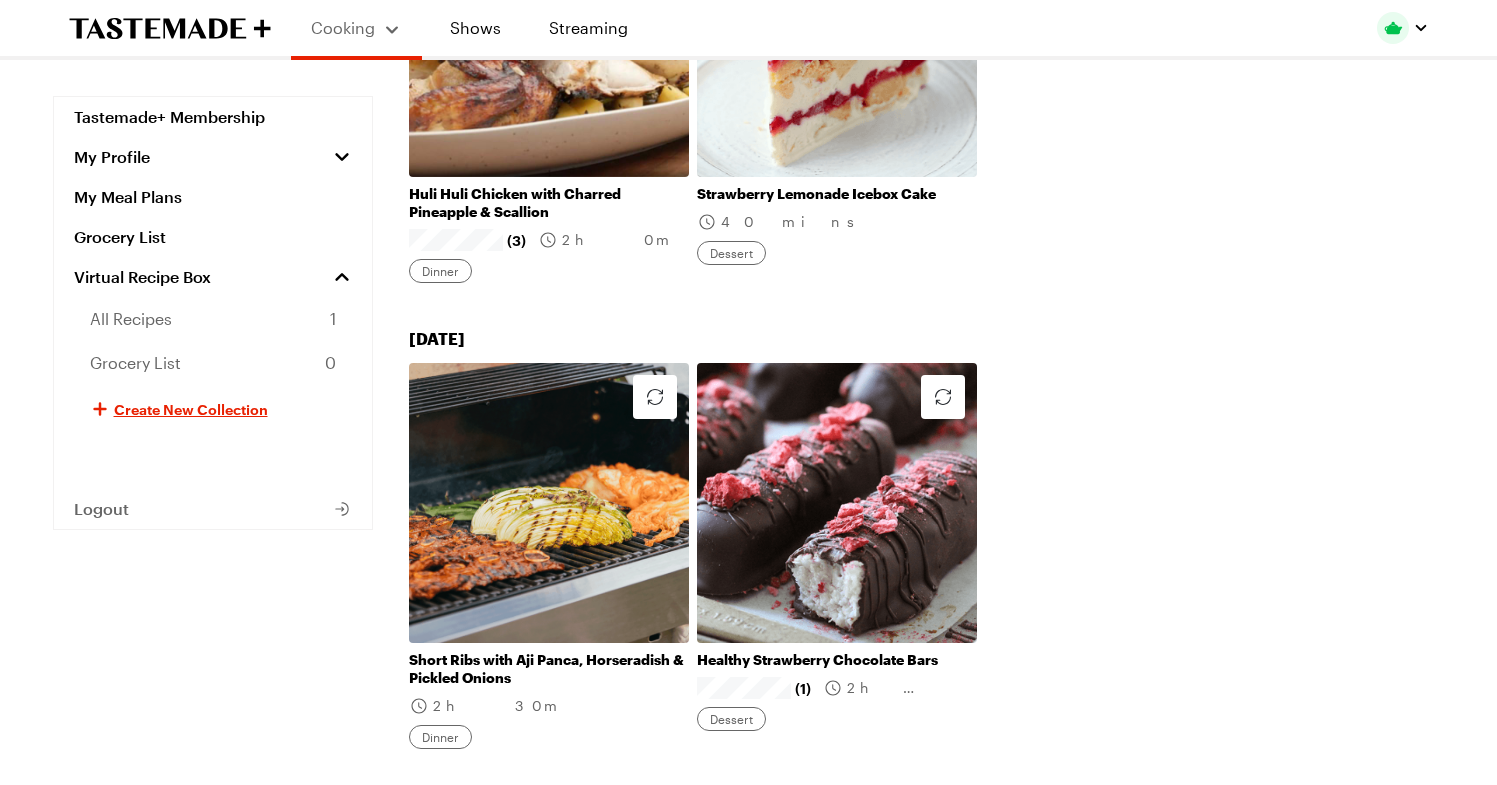 scroll, scrollTop: 888, scrollLeft: 0, axis: vertical 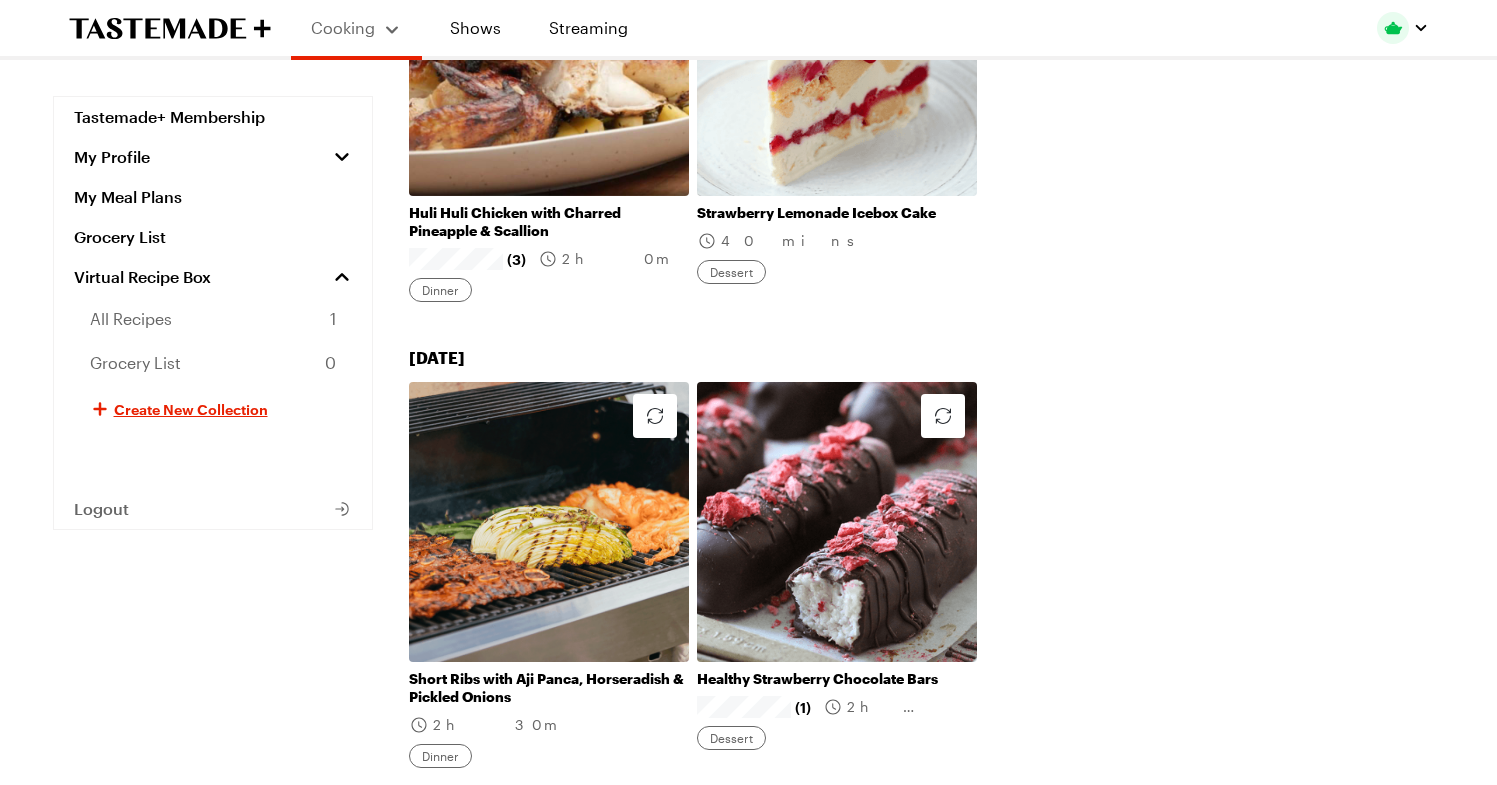 click on "Huli Huli Chicken with Charred Pineapple & Scallion" at bounding box center (549, 222) 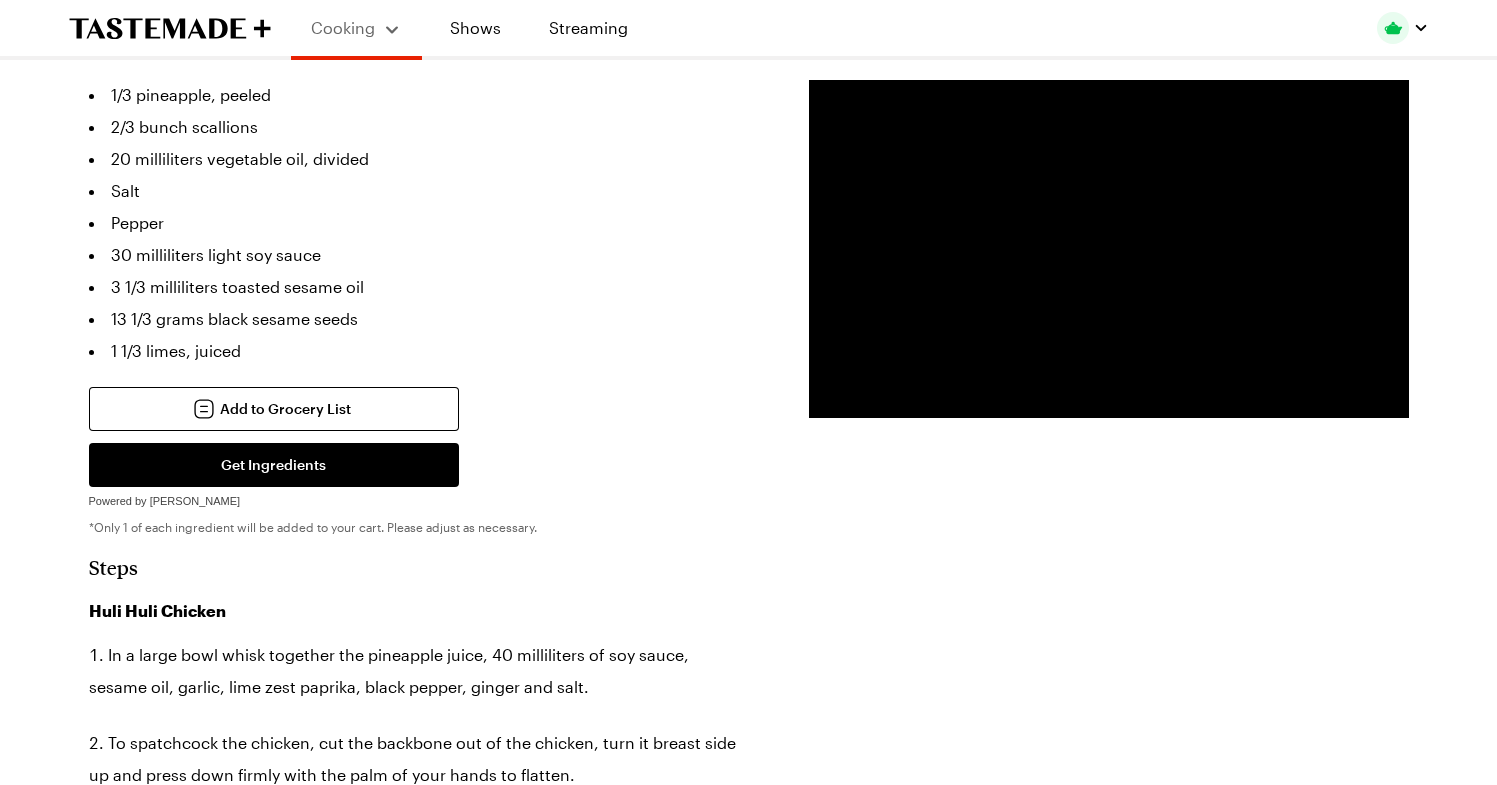 scroll, scrollTop: 1268, scrollLeft: 0, axis: vertical 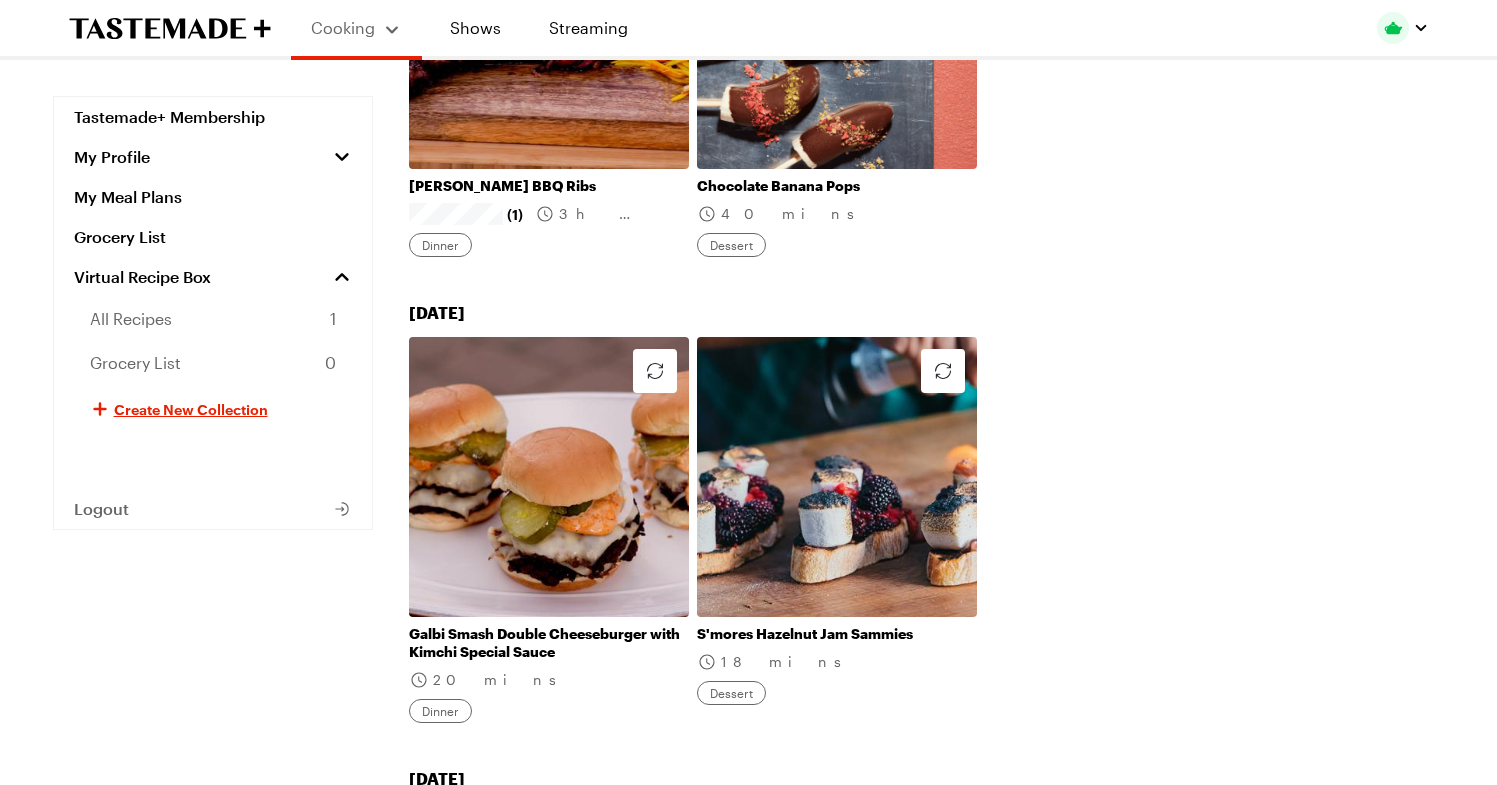 drag, startPoint x: 1494, startPoint y: 610, endPoint x: 1511, endPoint y: 522, distance: 89.62701 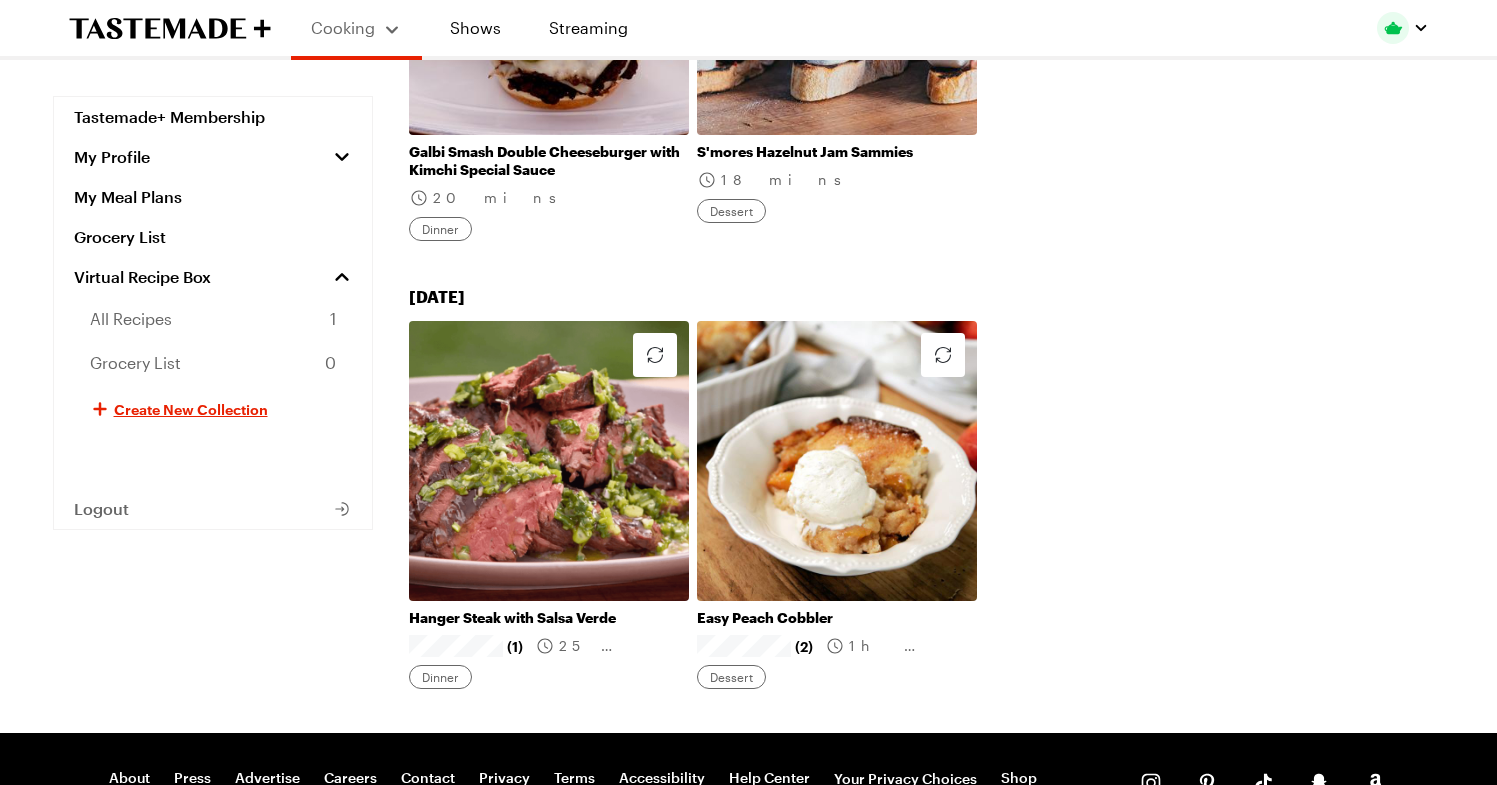 scroll, scrollTop: 2781, scrollLeft: 8, axis: both 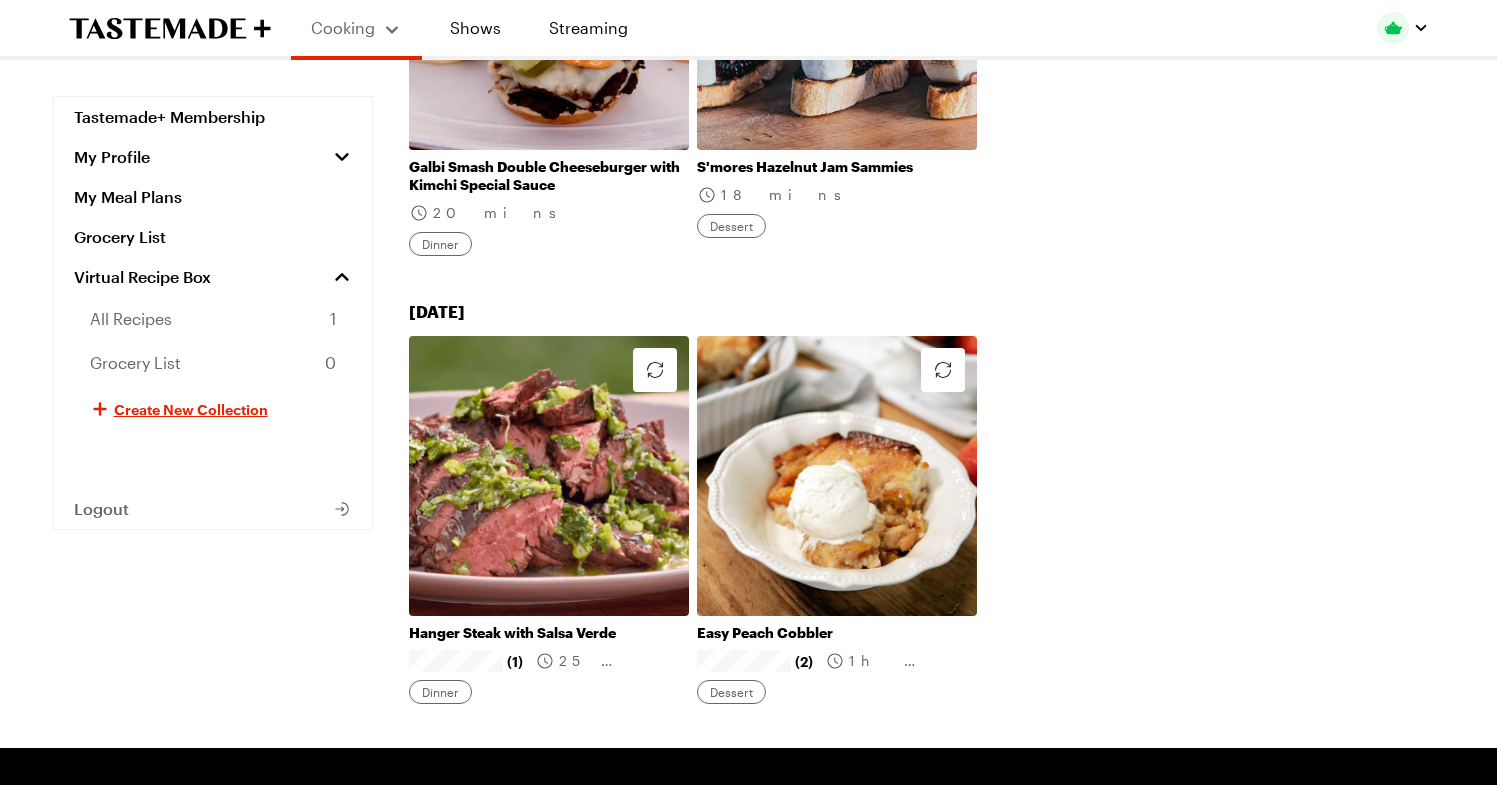 click on "Hanger Steak with Salsa Verde" at bounding box center (549, 633) 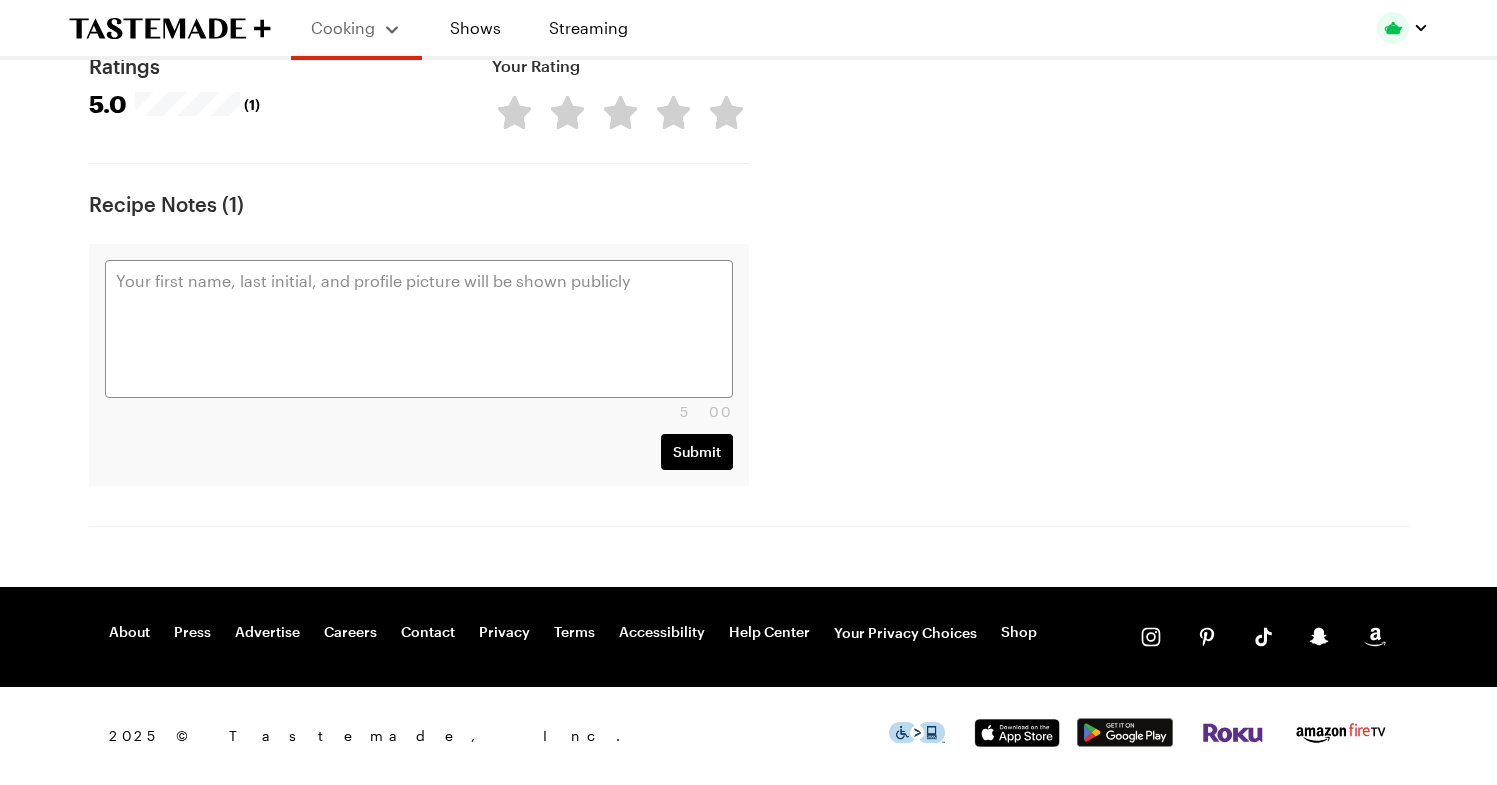 scroll, scrollTop: 0, scrollLeft: 0, axis: both 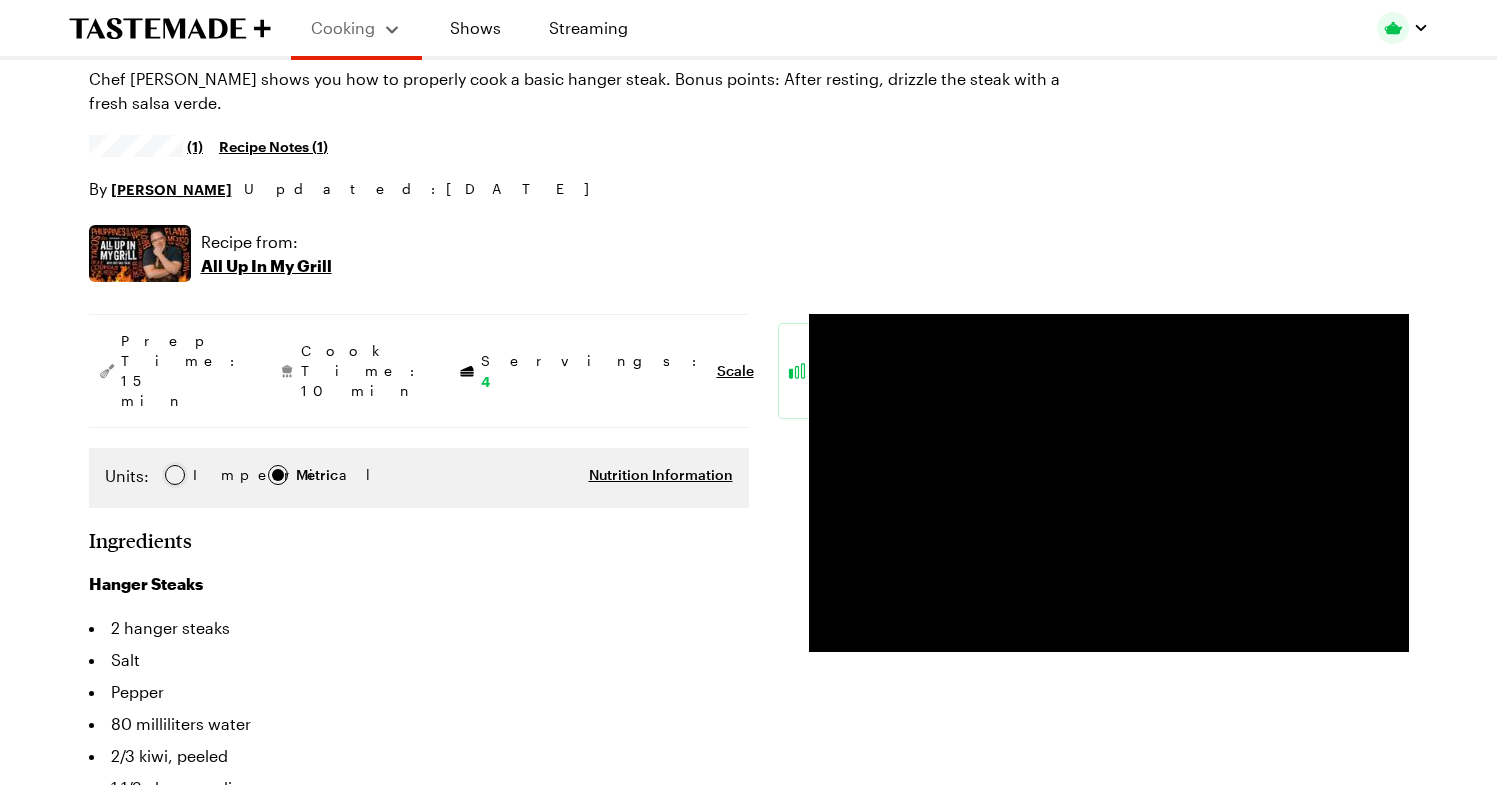 click at bounding box center [175, 475] 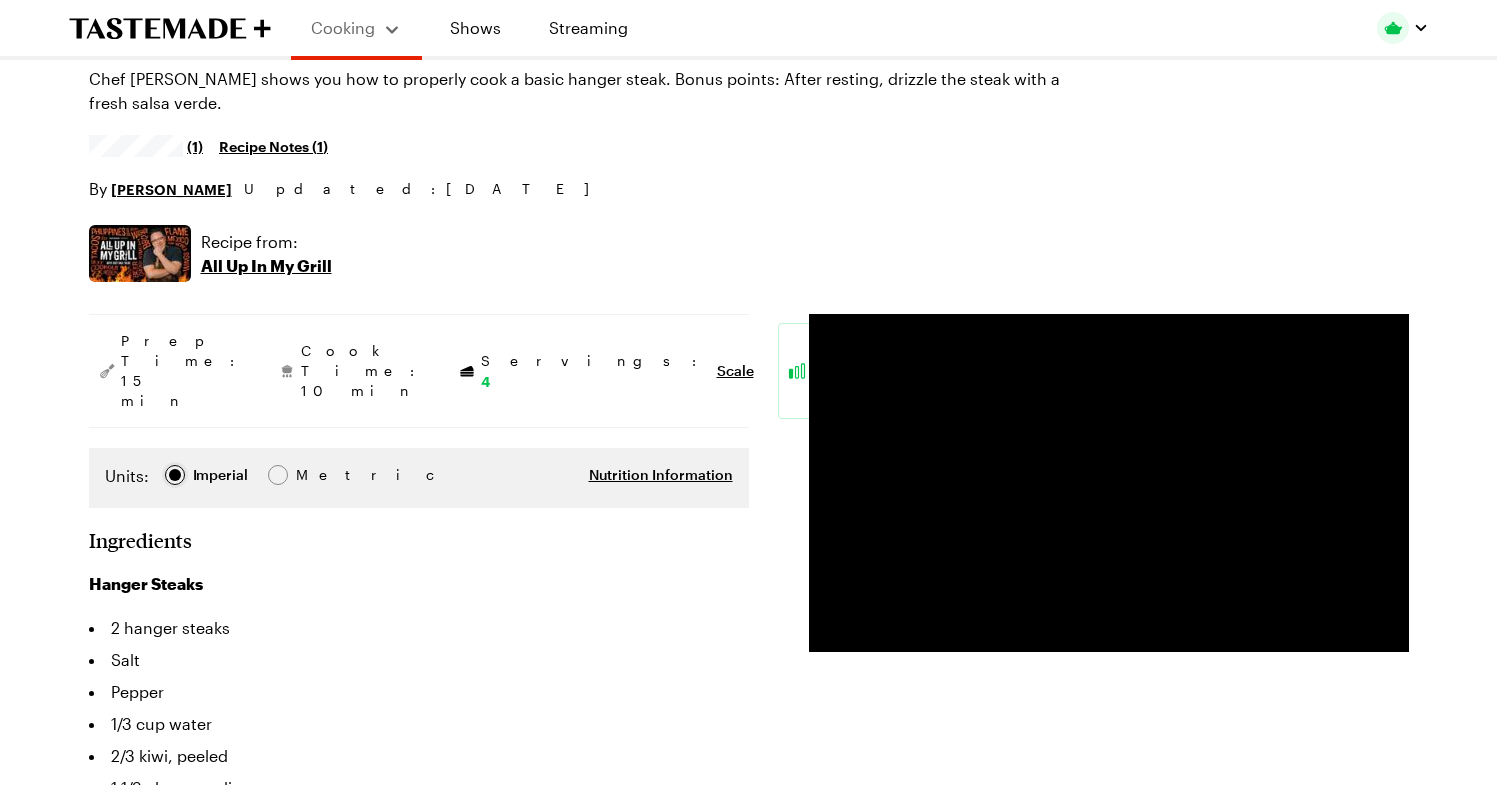 type on "x" 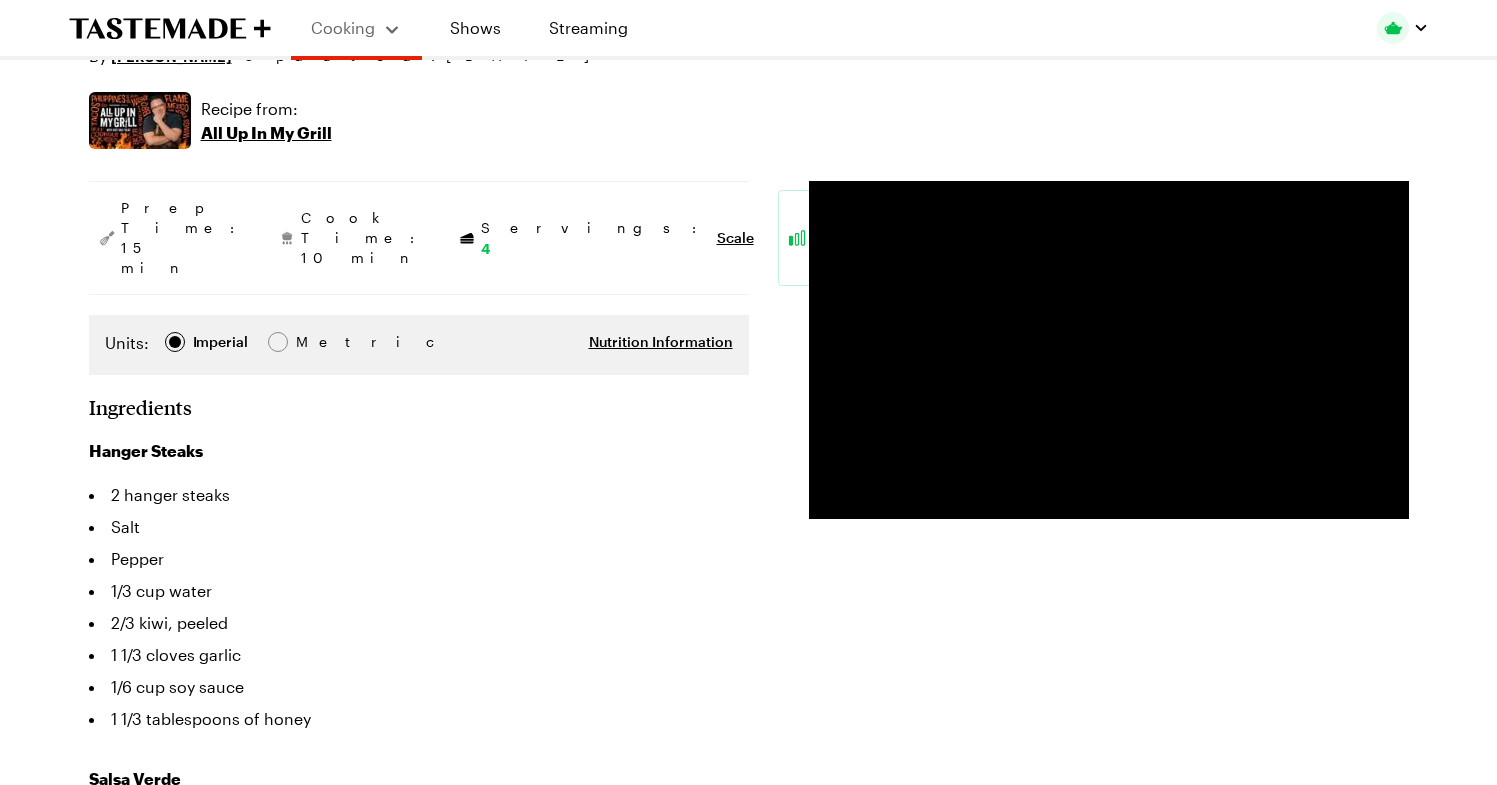 scroll, scrollTop: 0, scrollLeft: 0, axis: both 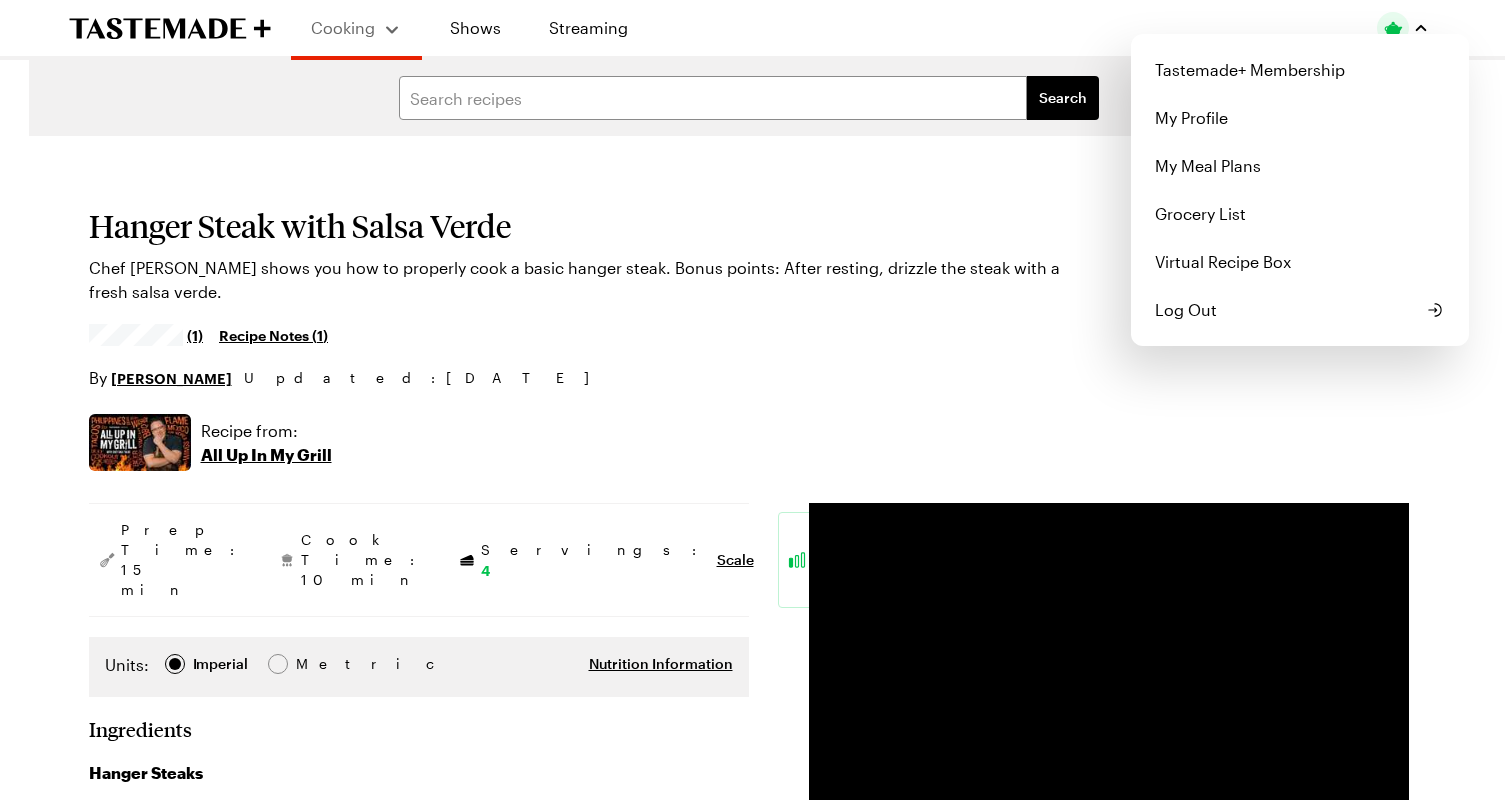 click at bounding box center [1403, 28] 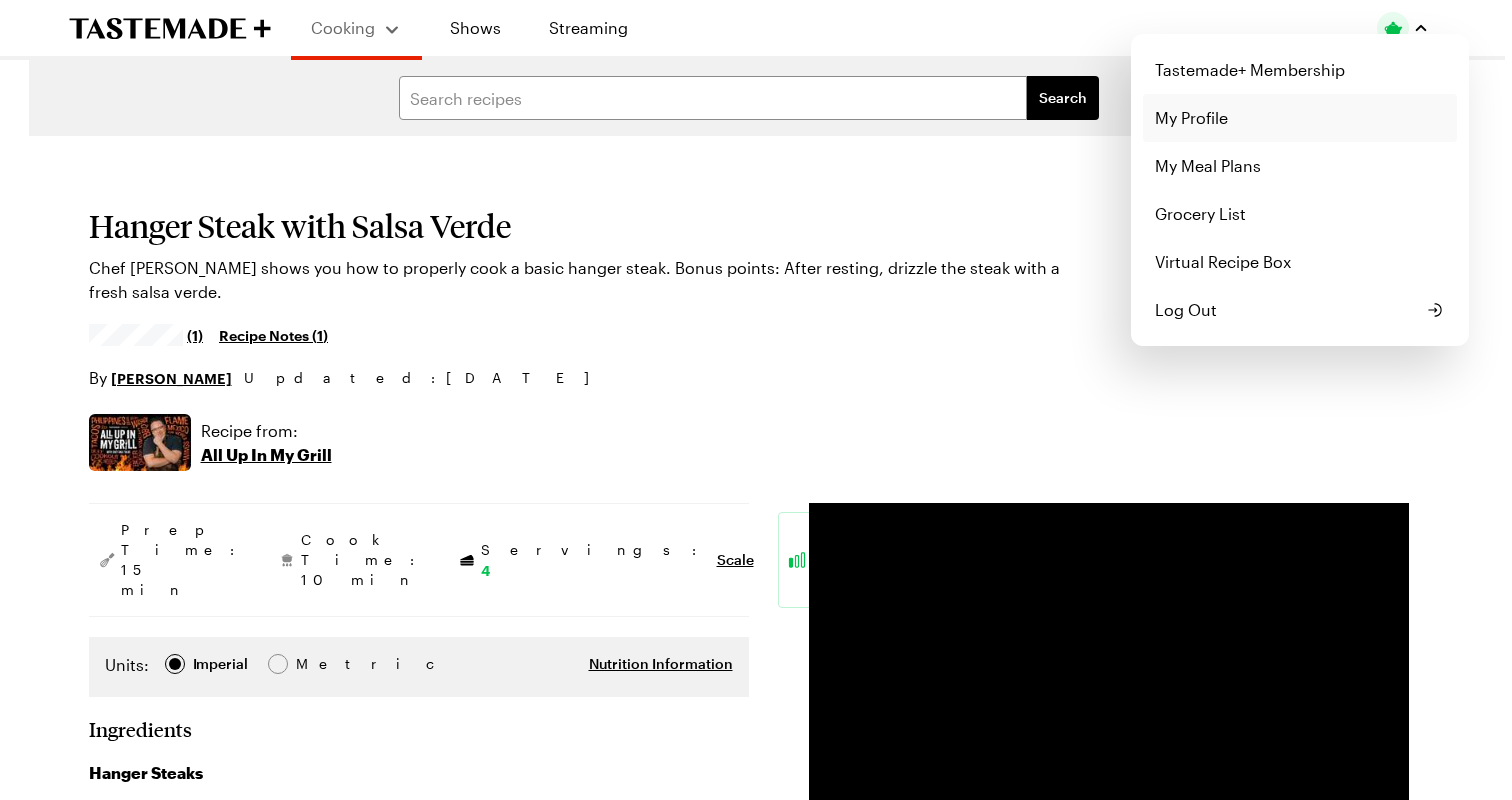 click on "My Profile" at bounding box center [1300, 118] 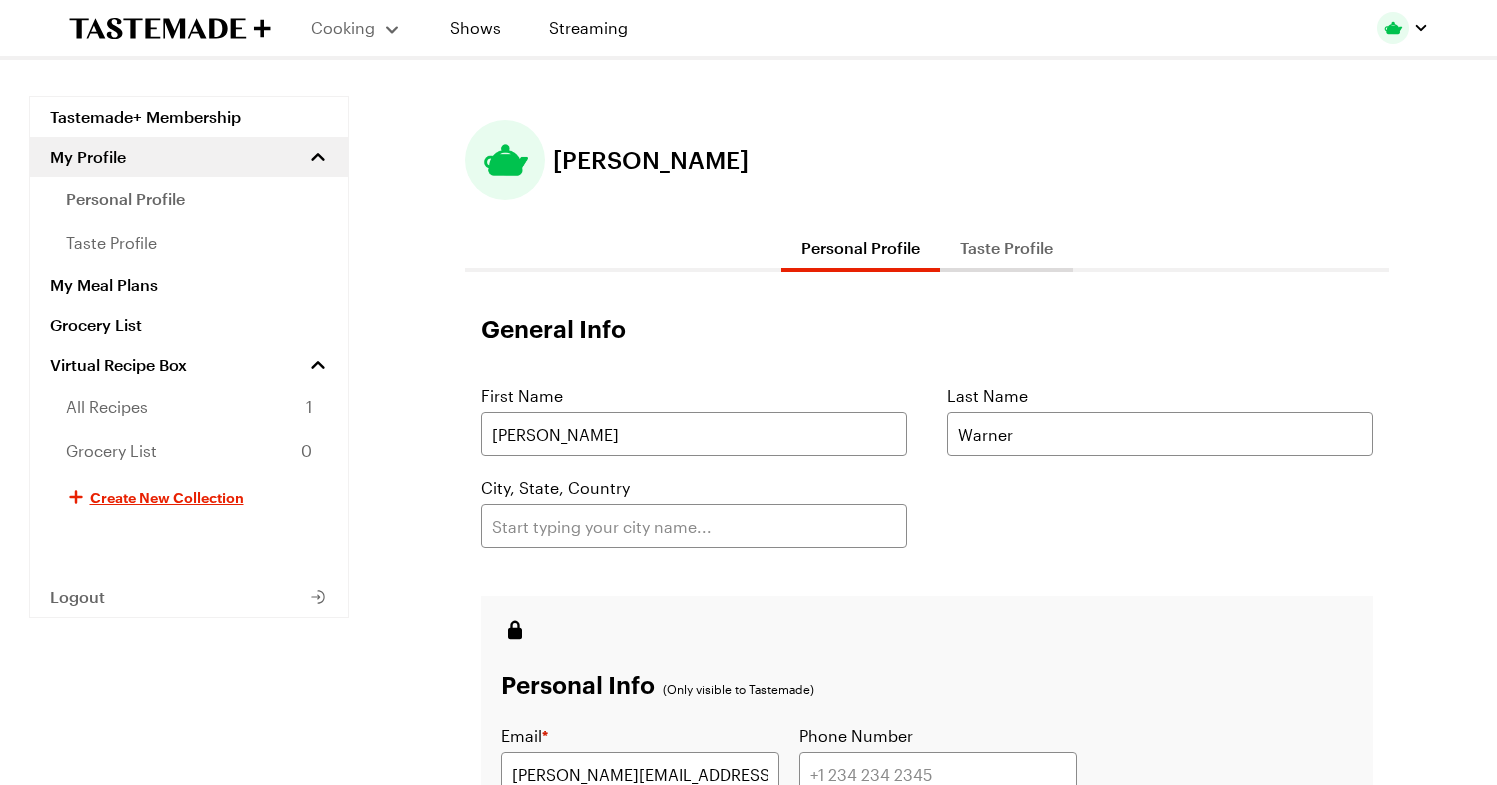 click on "Taste Profile" at bounding box center (1006, 248) 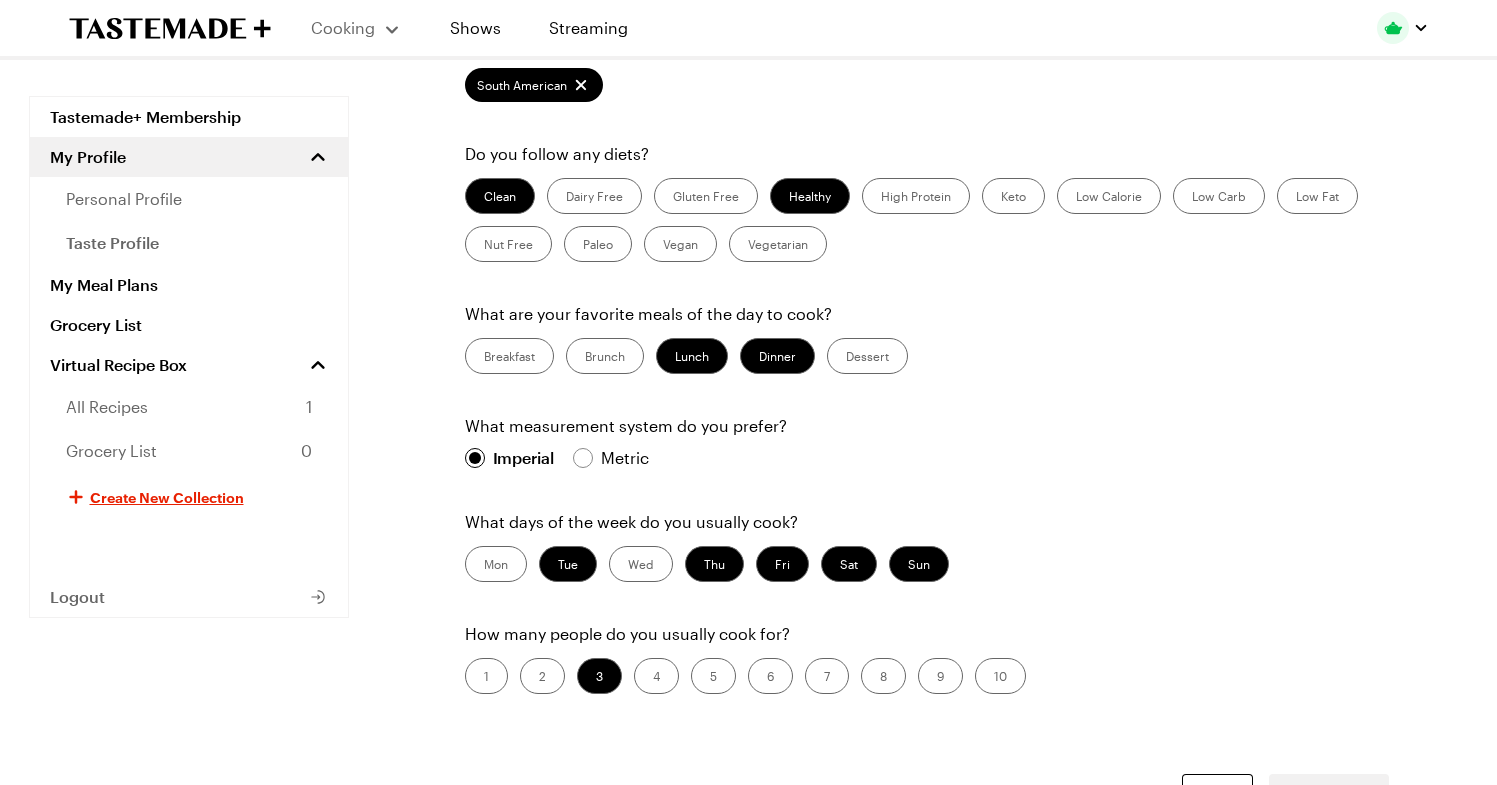 scroll, scrollTop: 477, scrollLeft: 0, axis: vertical 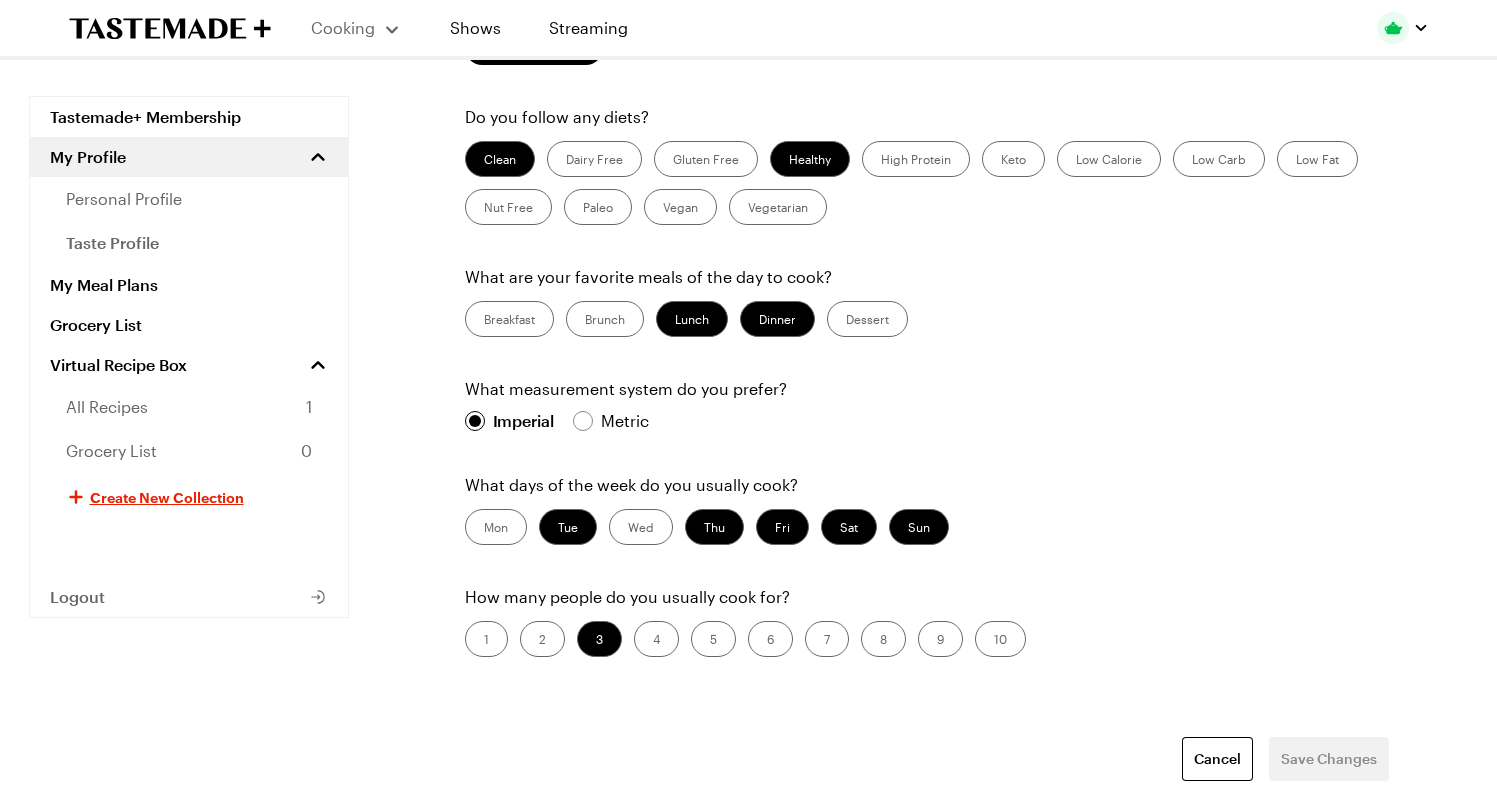 click on "Cancel Save Changes" at bounding box center (927, 759) 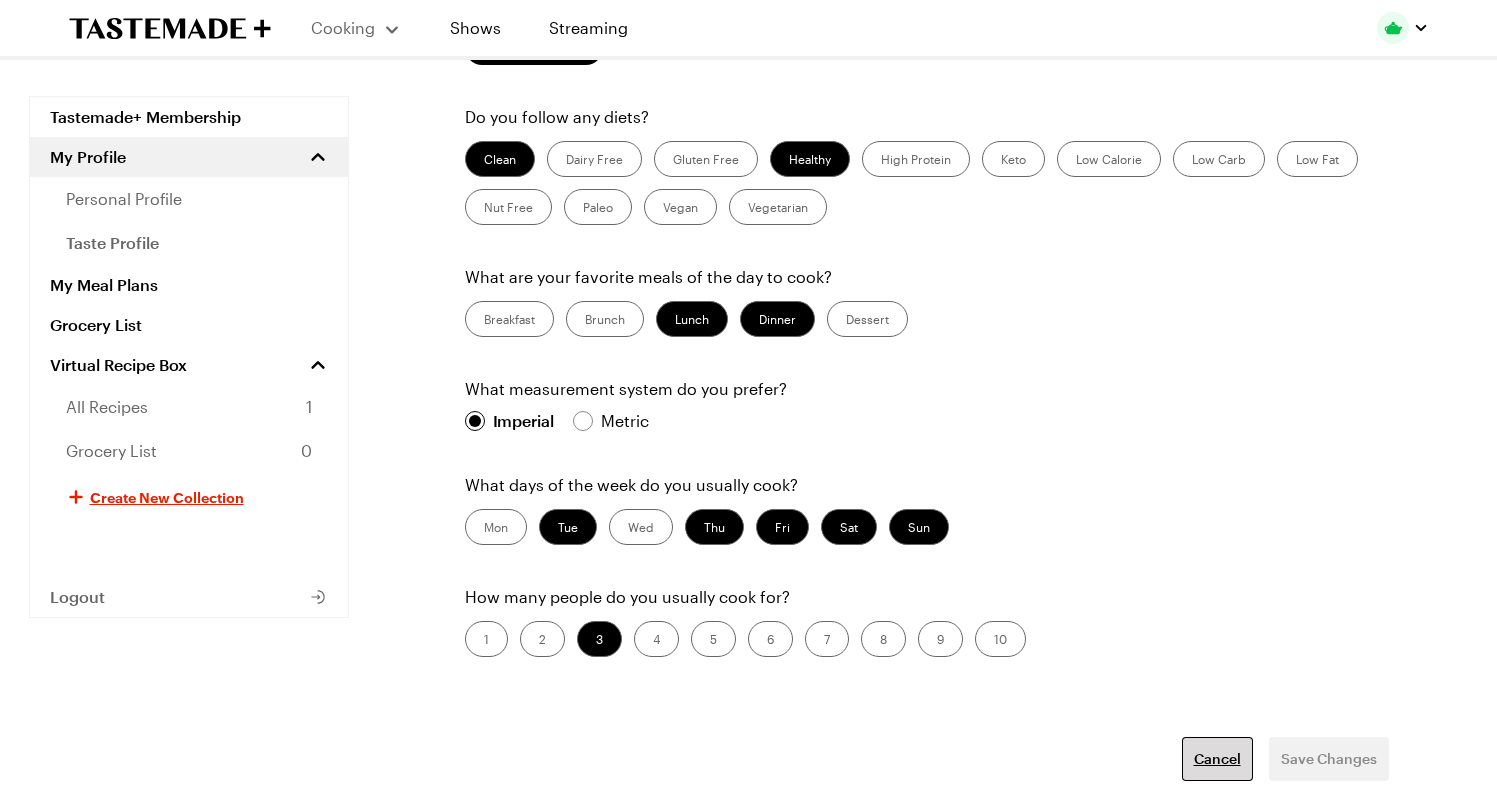 click on "Cancel" at bounding box center (1217, 759) 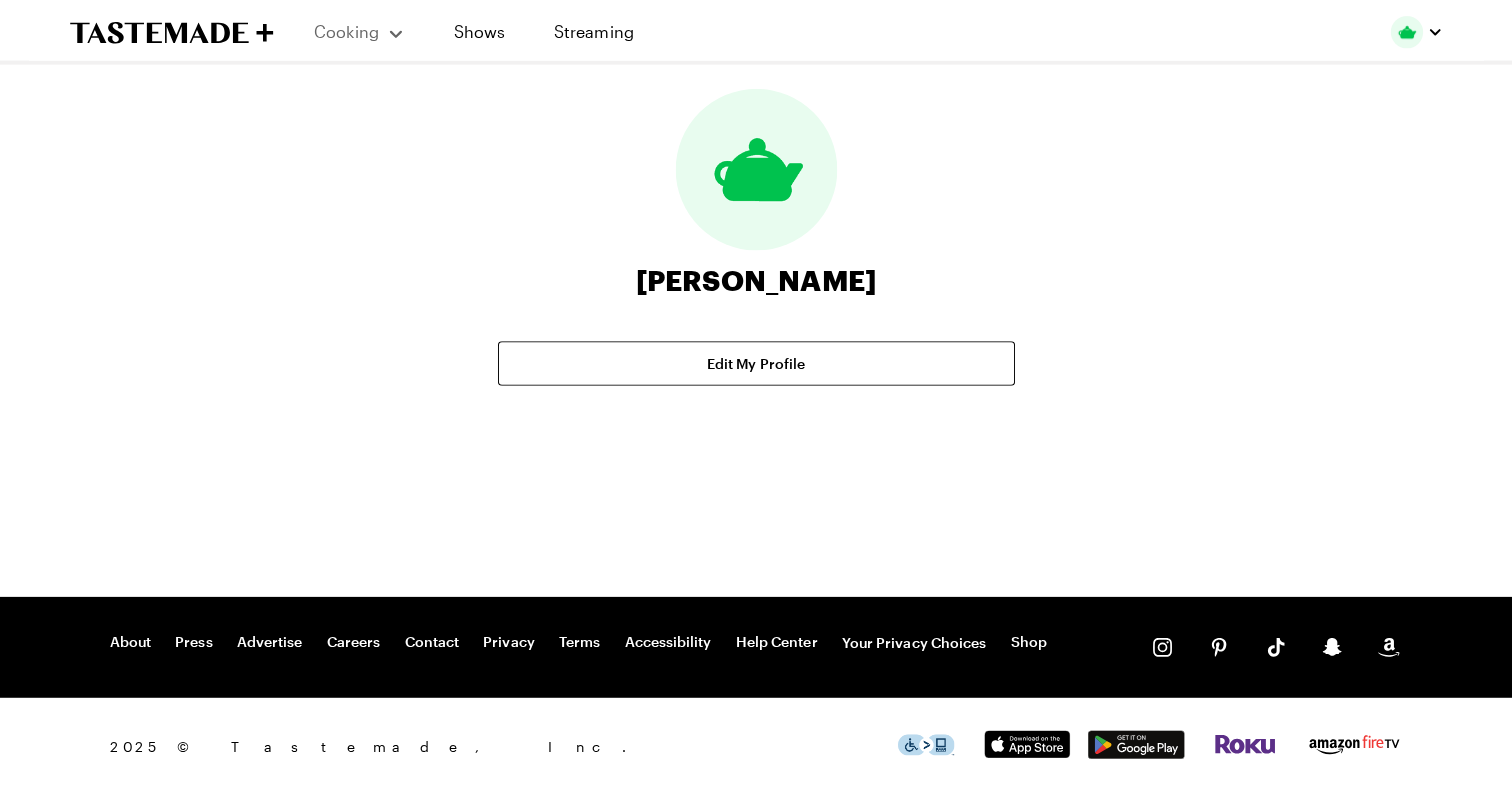 scroll, scrollTop: 0, scrollLeft: 0, axis: both 